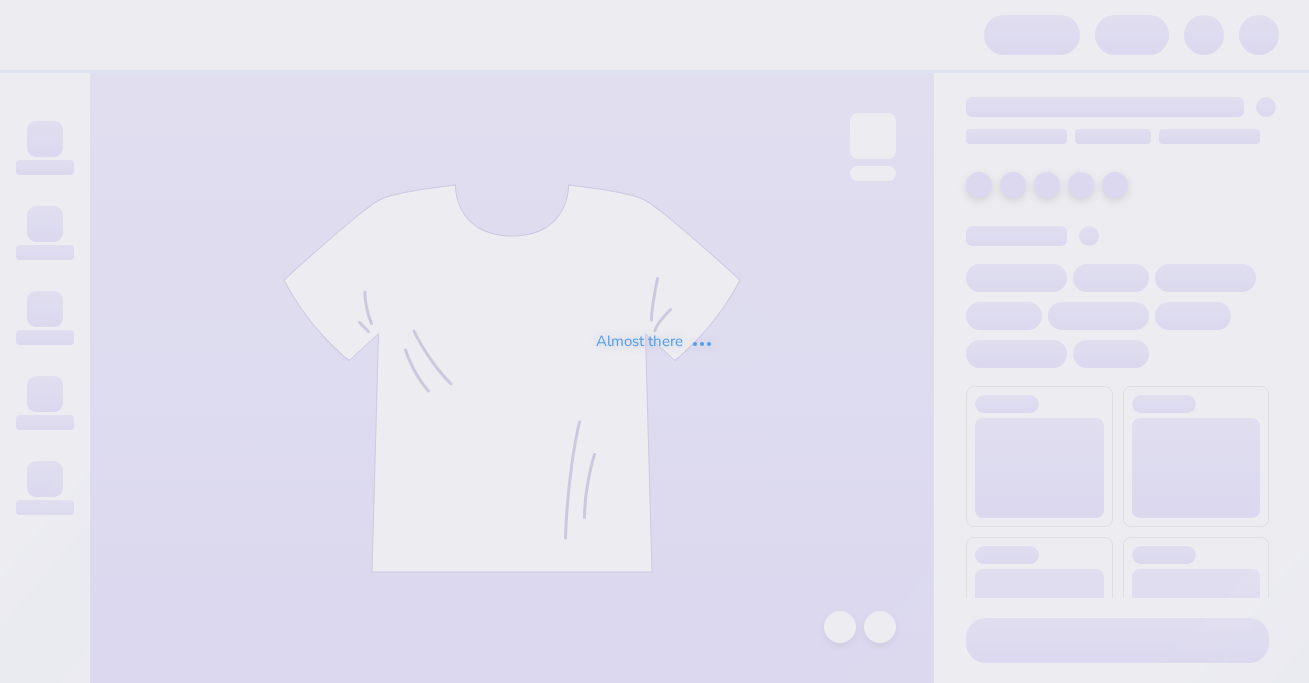 scroll, scrollTop: 0, scrollLeft: 0, axis: both 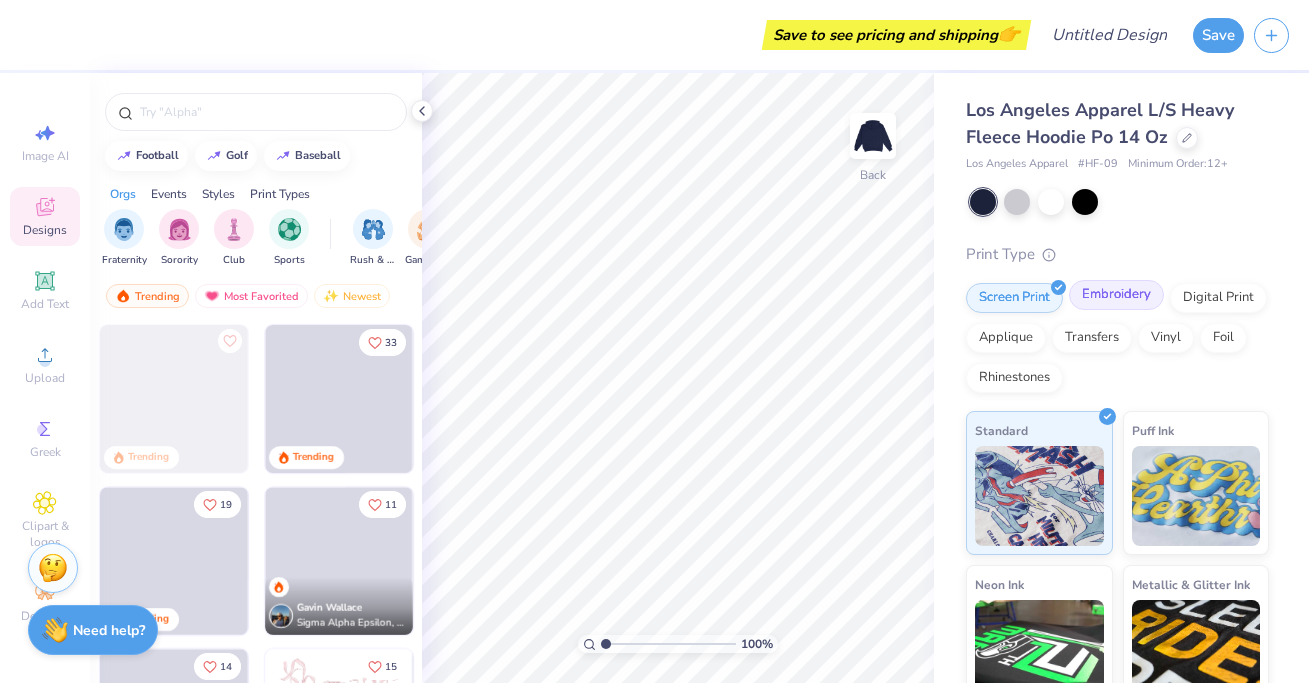 click on "Embroidery" at bounding box center [1116, 295] 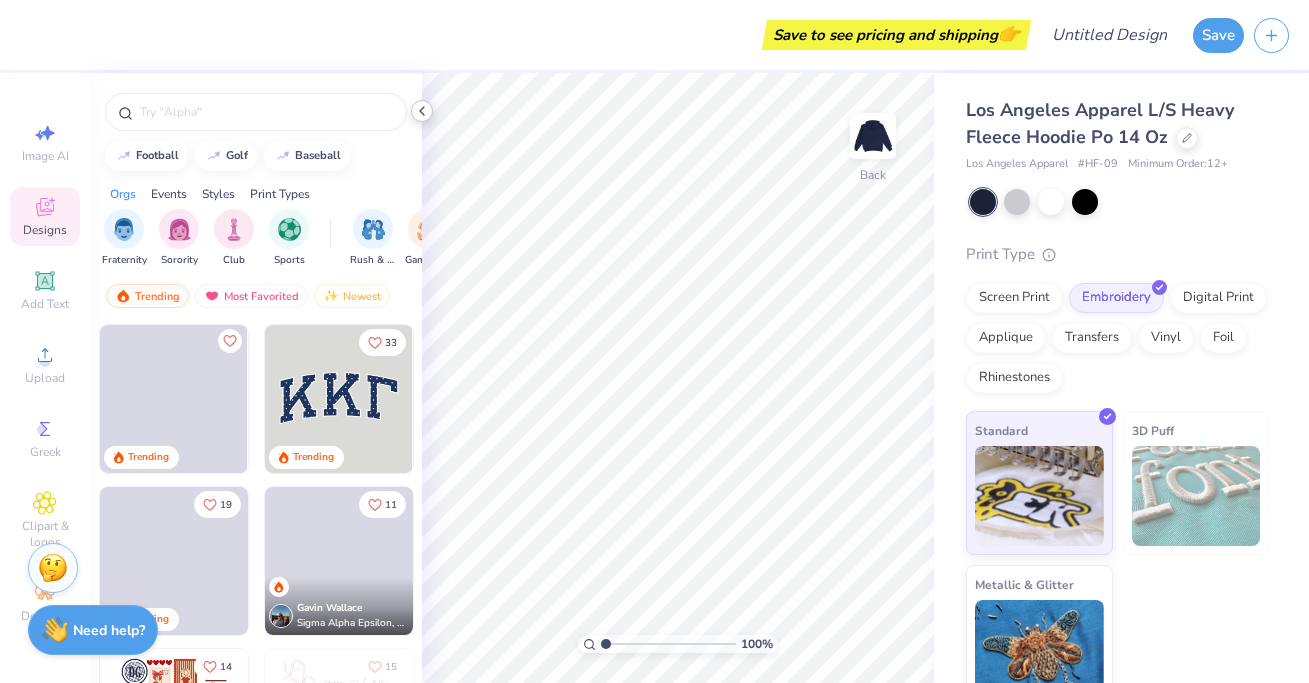 click 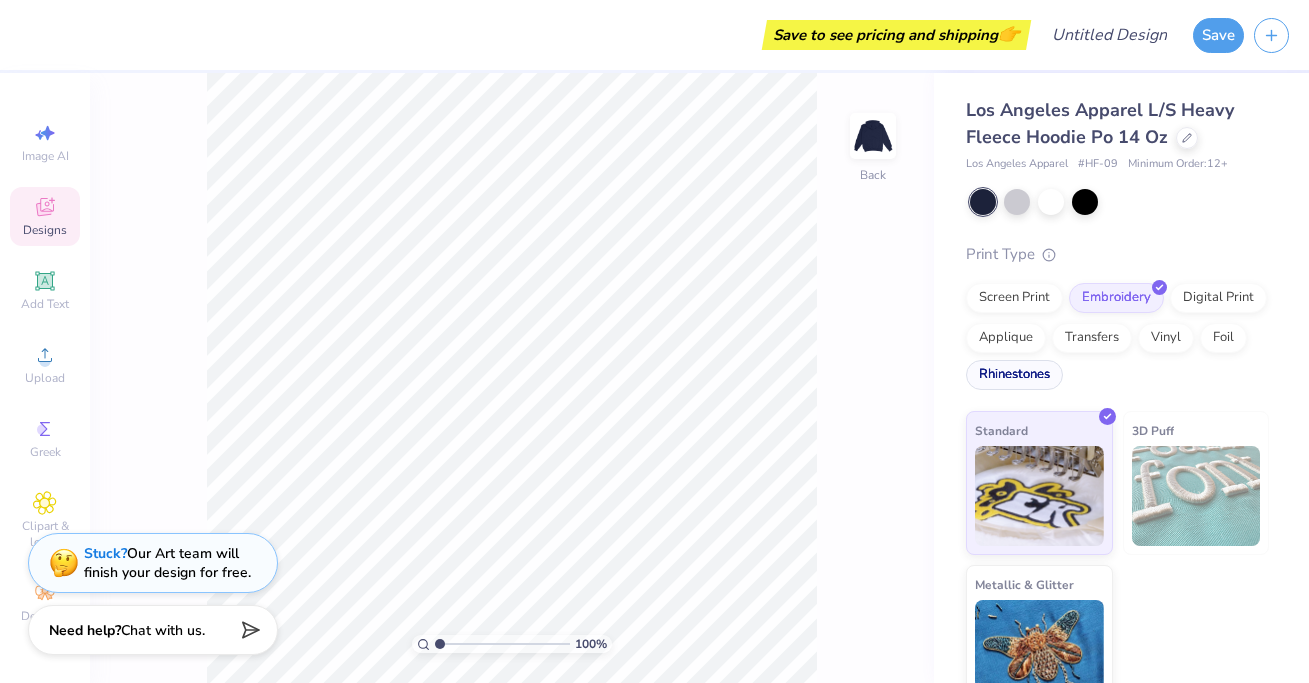 click on "Rhinestones" at bounding box center [1014, 375] 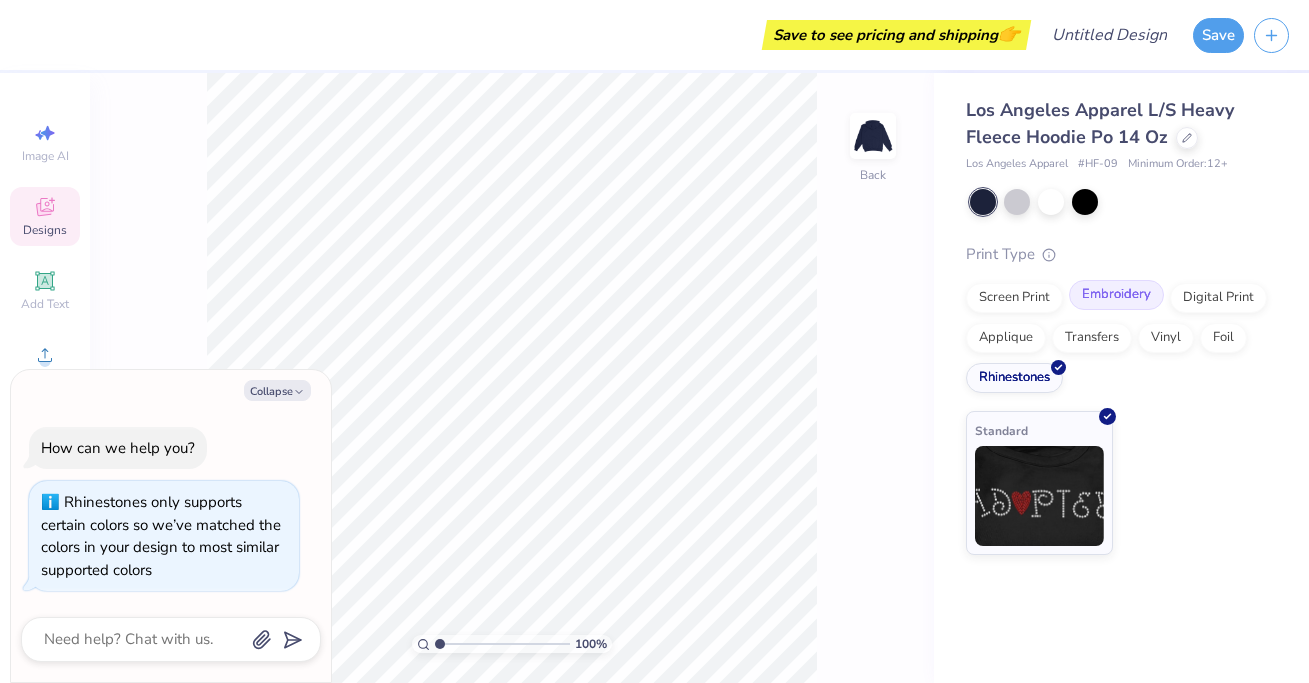 click on "Embroidery" at bounding box center [1116, 295] 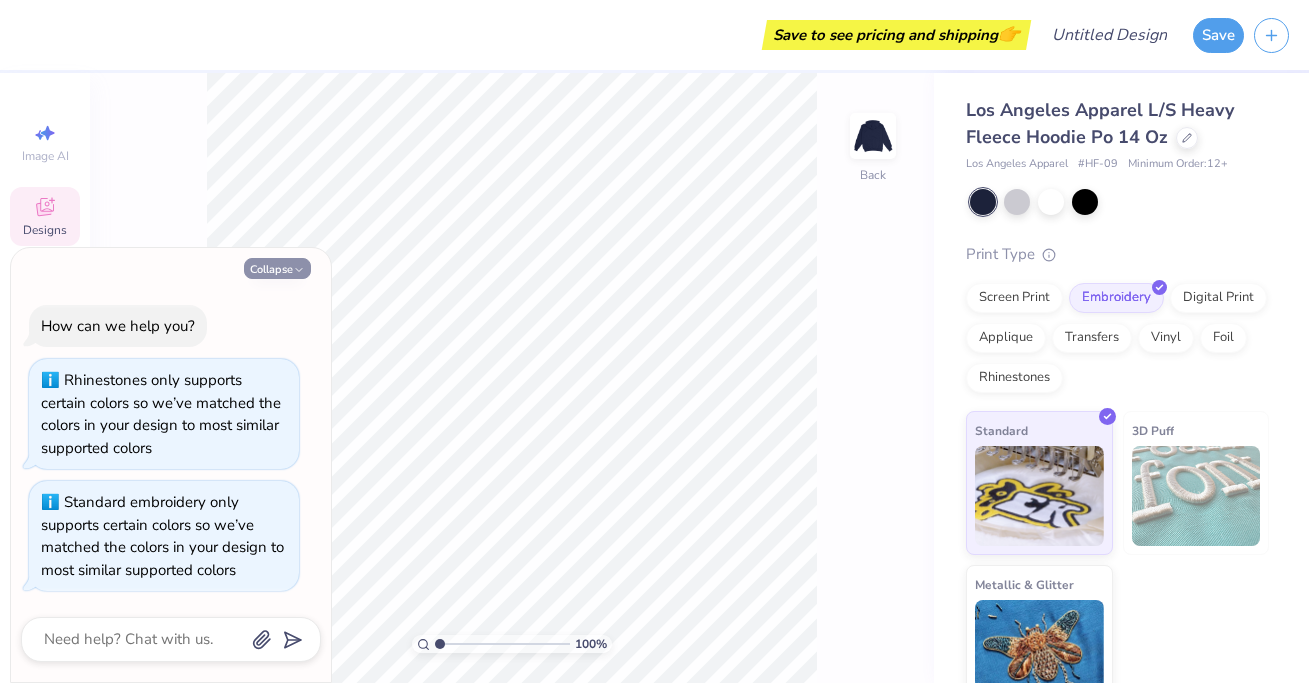 click on "Collapse" at bounding box center (277, 268) 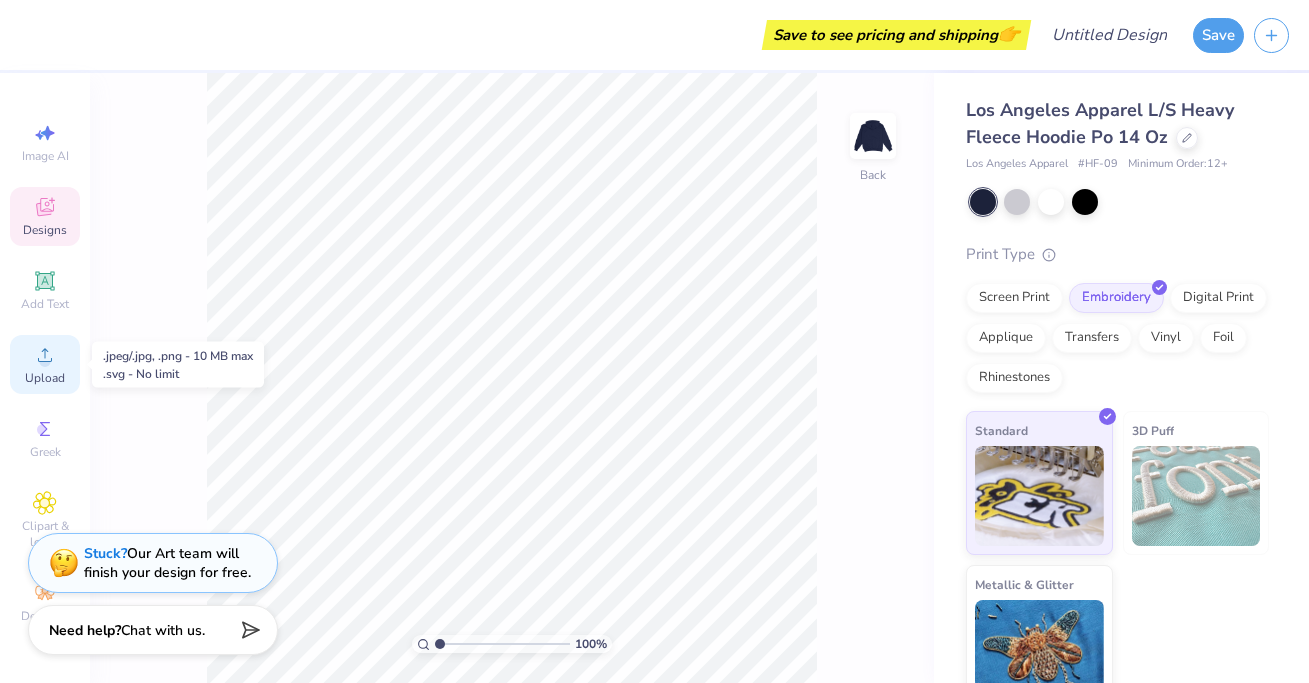 click 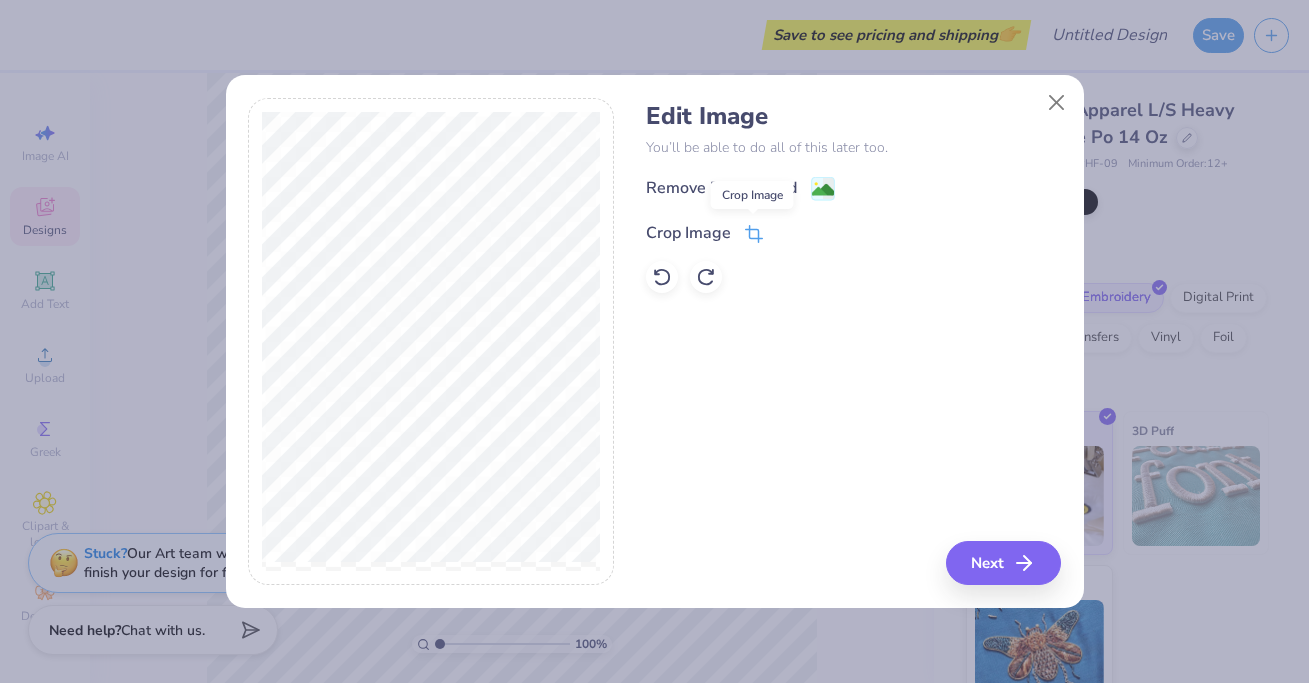 click 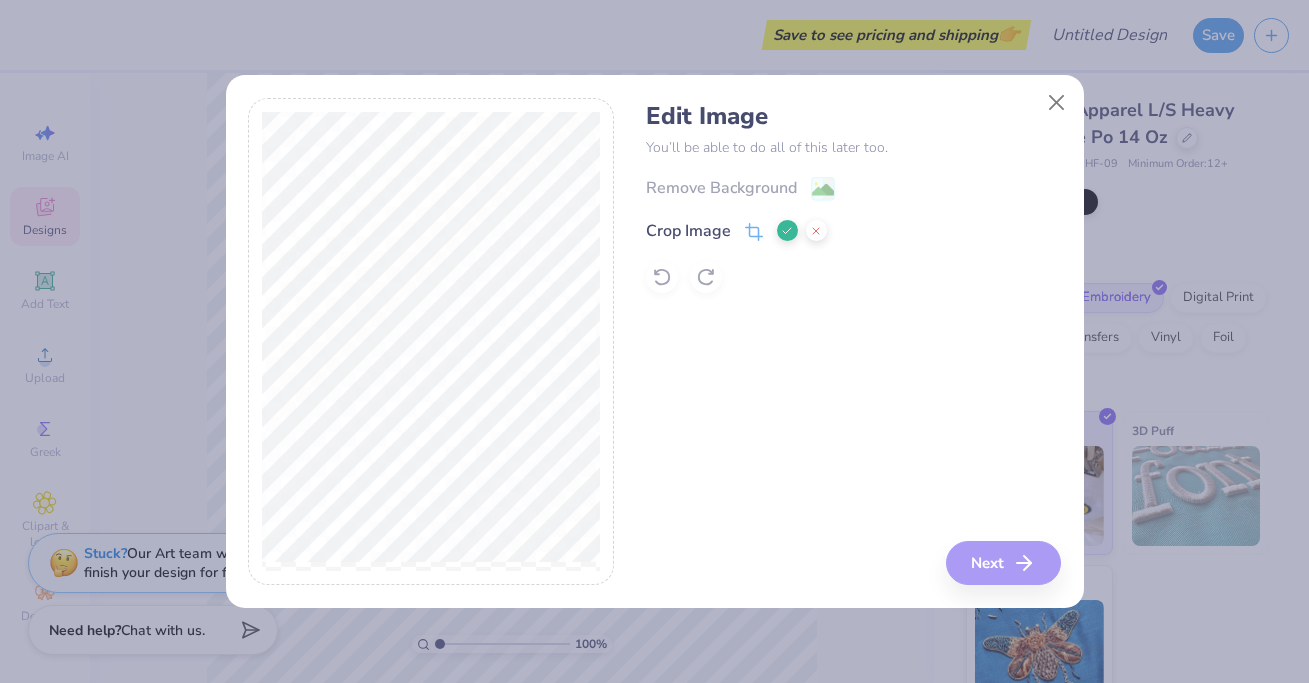 click on "Edit Image You’ll be able to do all of this later too. Remove Background Crop Image Next" at bounding box center (853, 342) 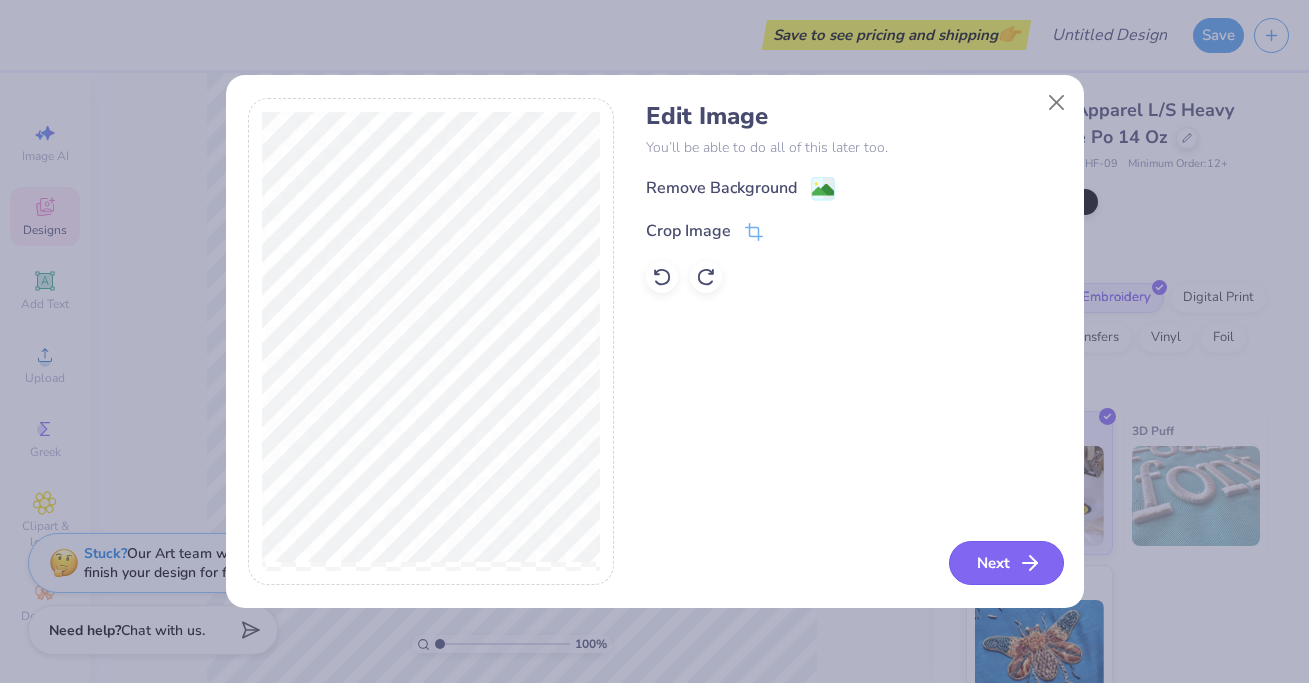 click on "Next" at bounding box center [1006, 563] 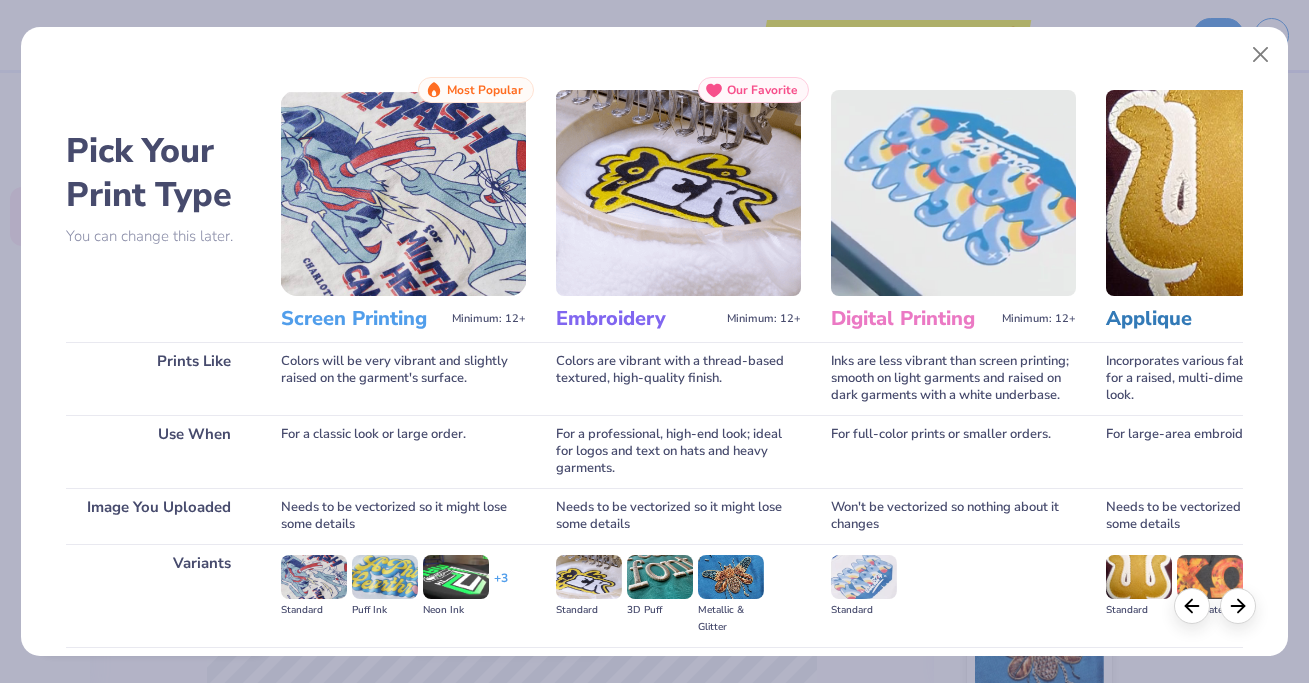 click at bounding box center (678, 193) 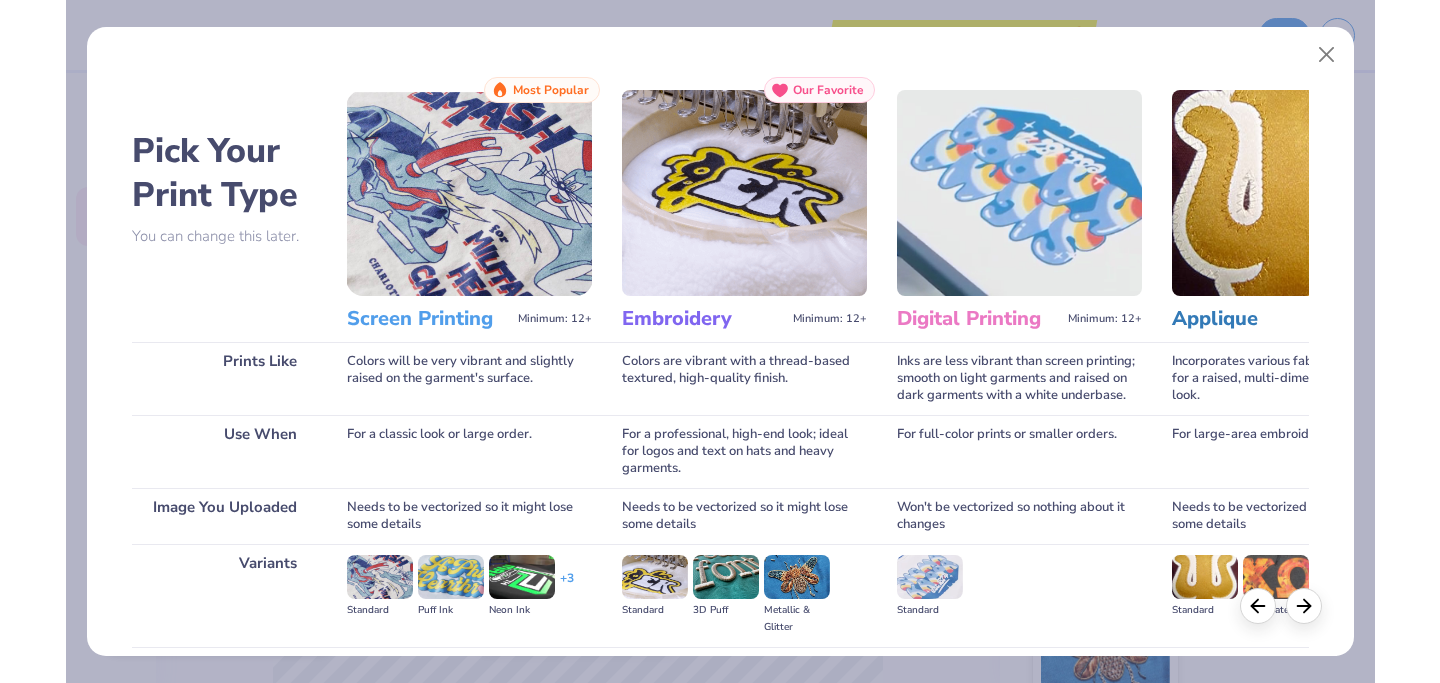 scroll, scrollTop: 214, scrollLeft: 0, axis: vertical 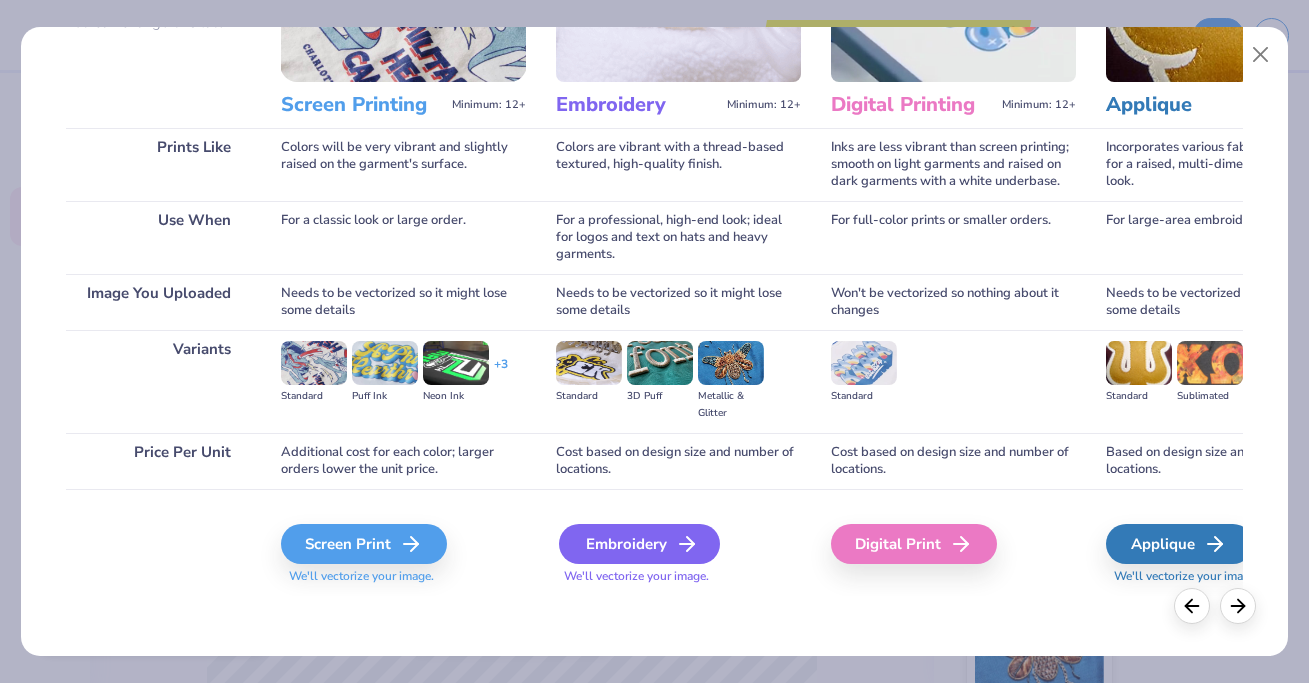 click on "Embroidery" at bounding box center [639, 544] 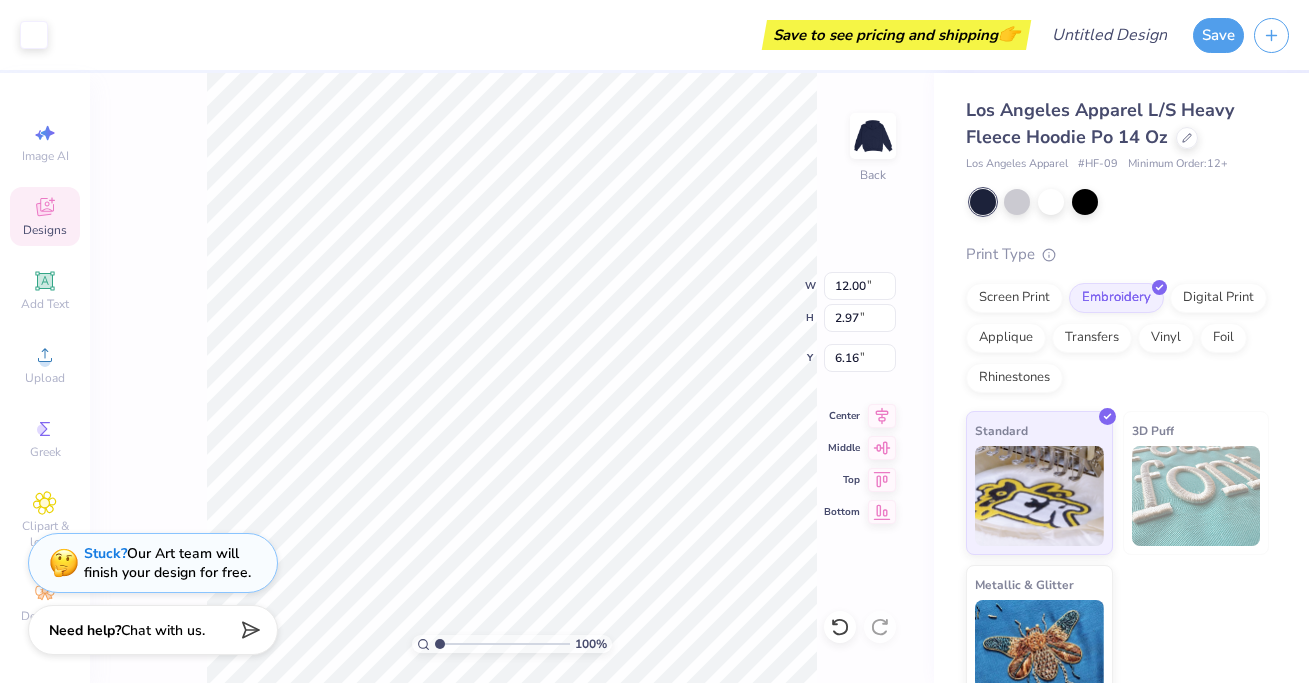 type on "6.62" 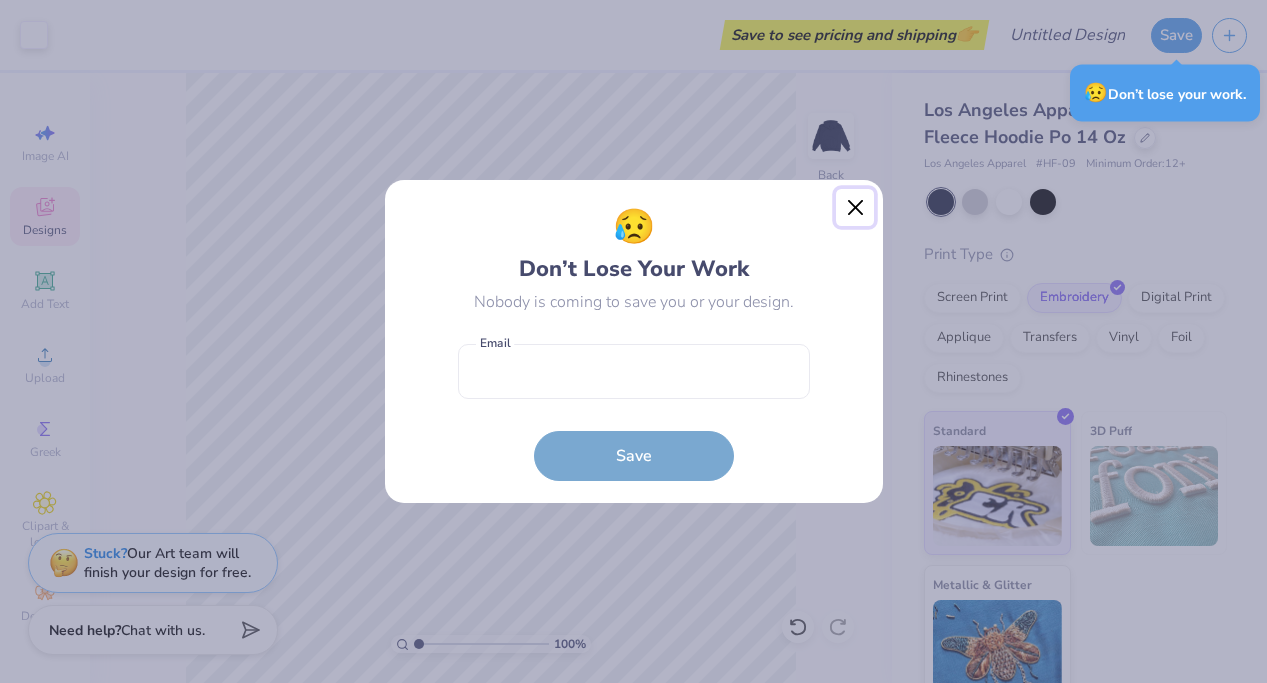 click at bounding box center (855, 208) 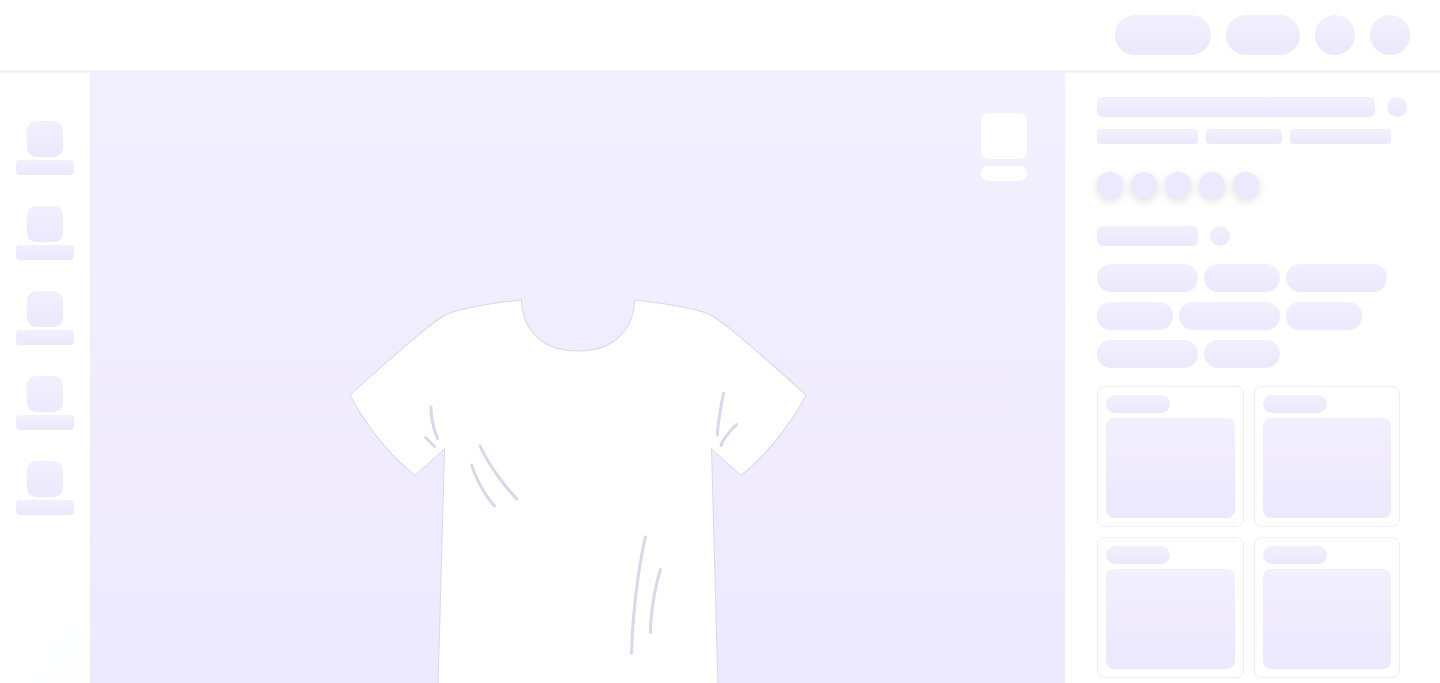 scroll, scrollTop: 0, scrollLeft: 0, axis: both 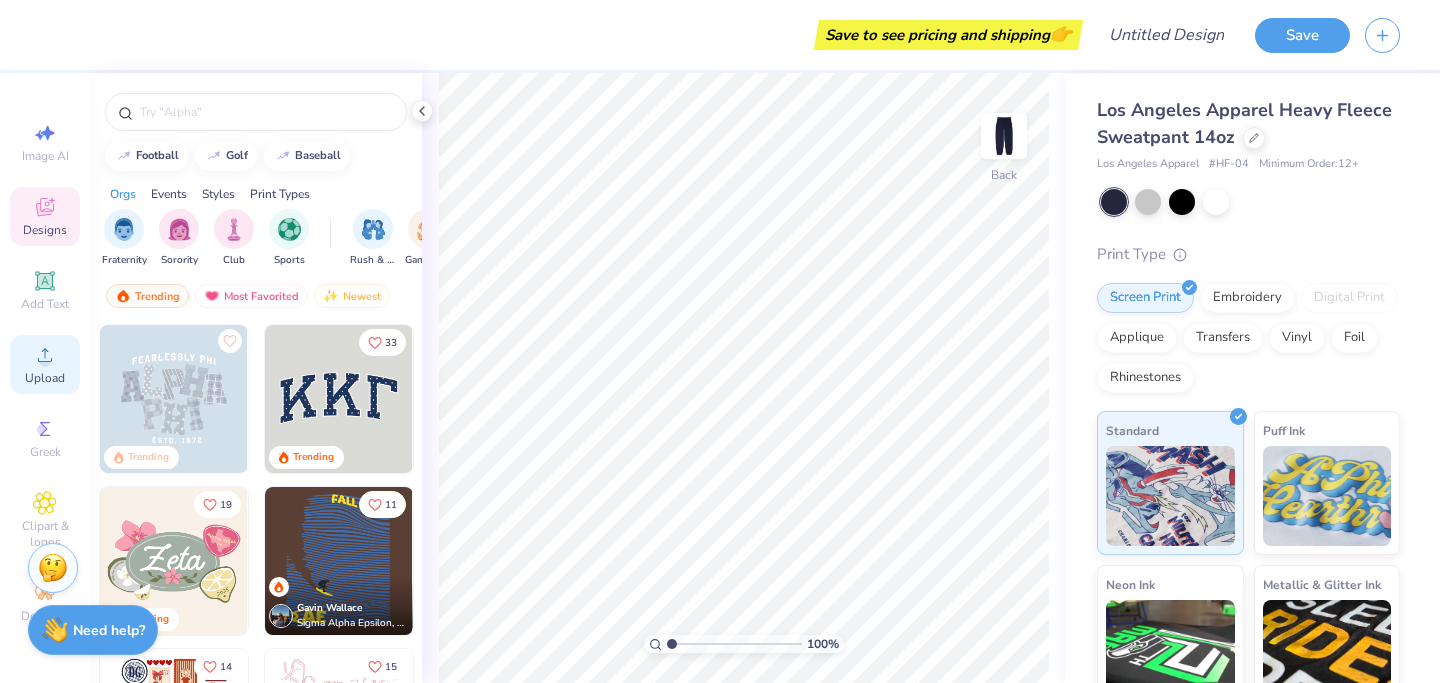 click on "Upload" at bounding box center [45, 364] 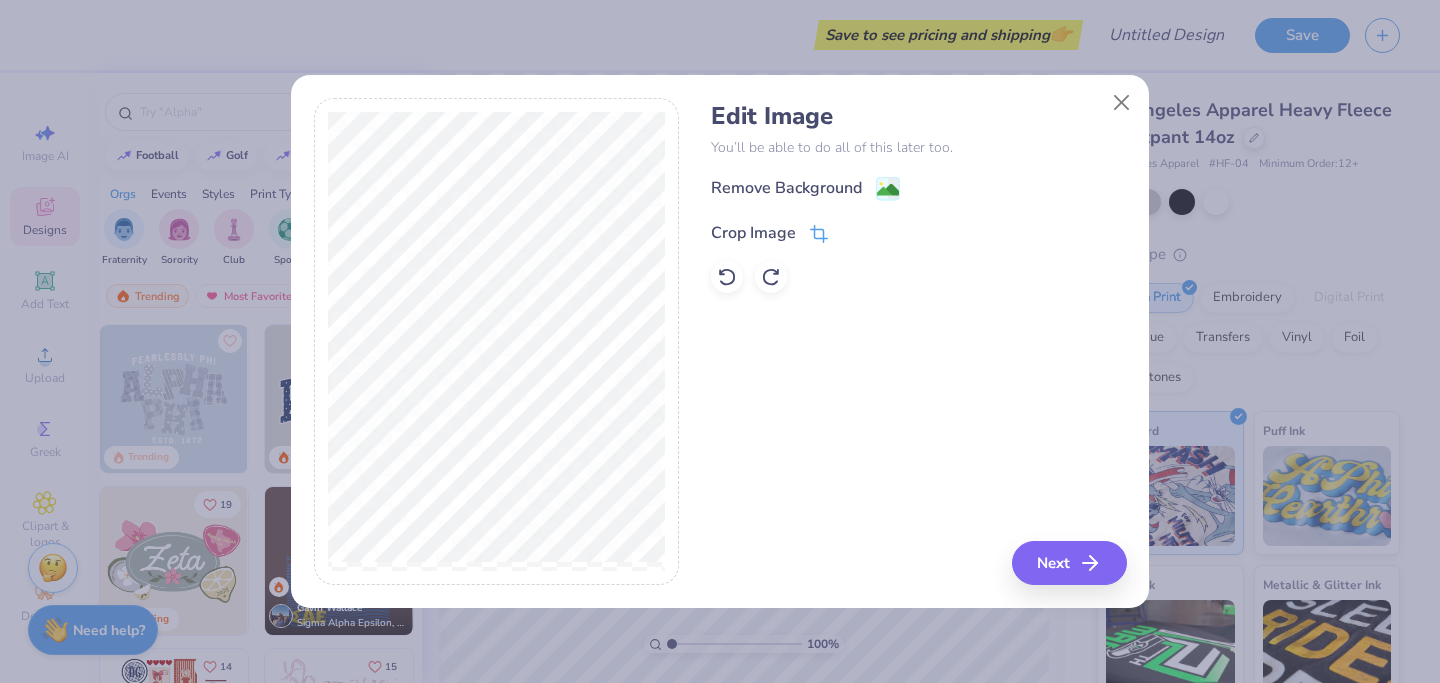 click 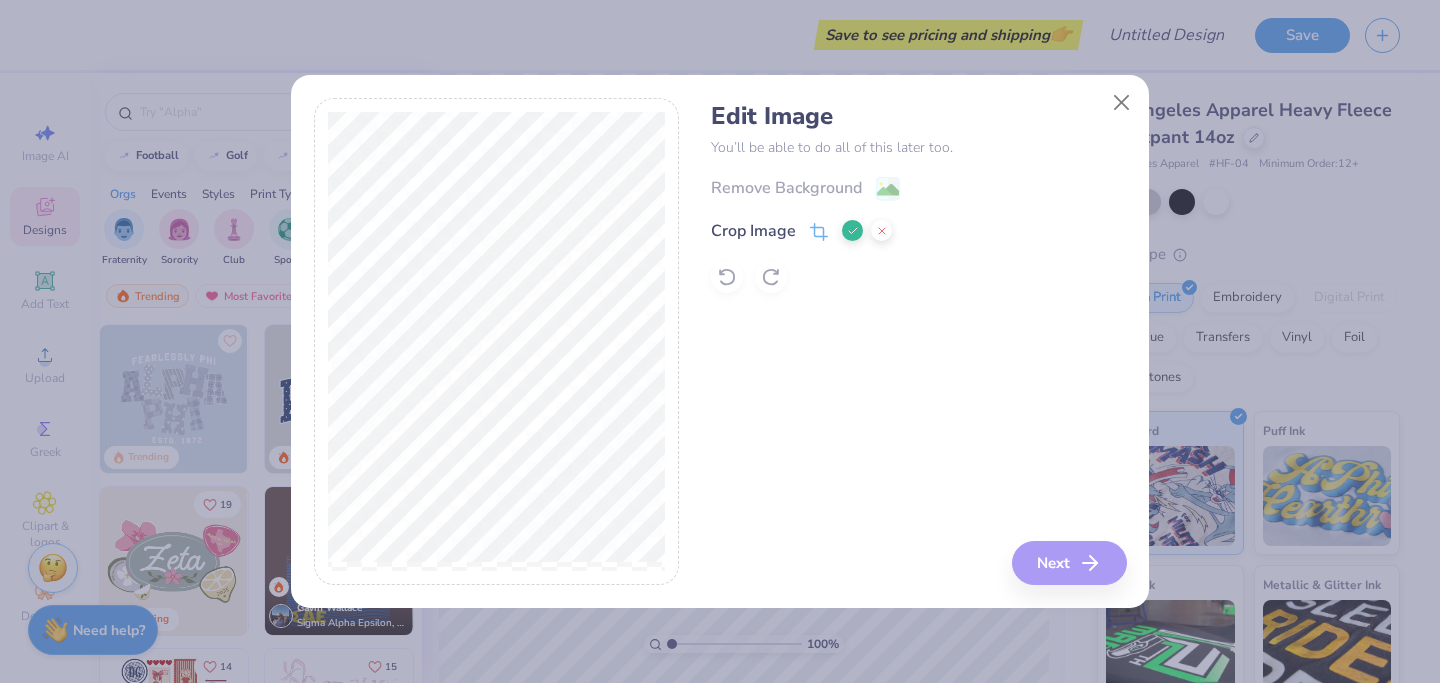 click on "Edit Image You’ll be able to do all of this later too. Remove Background Crop Image Next" at bounding box center [918, 342] 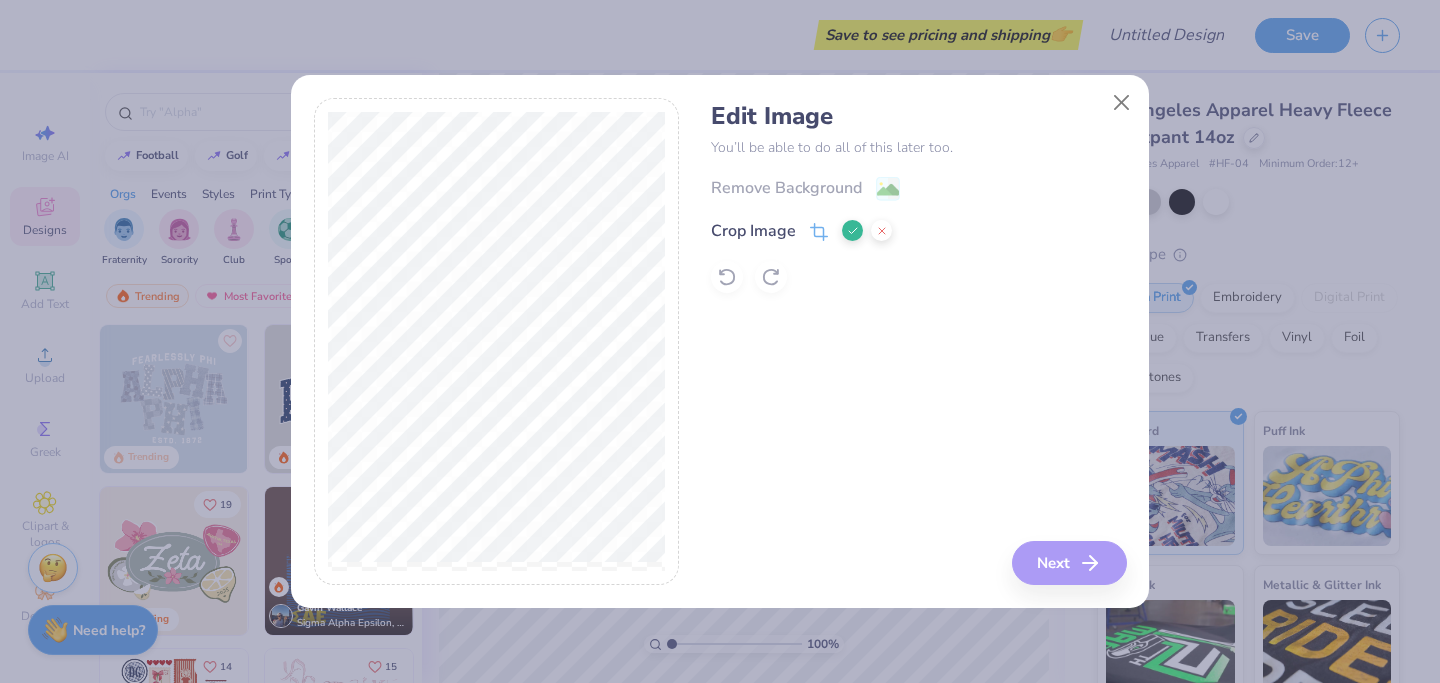 click 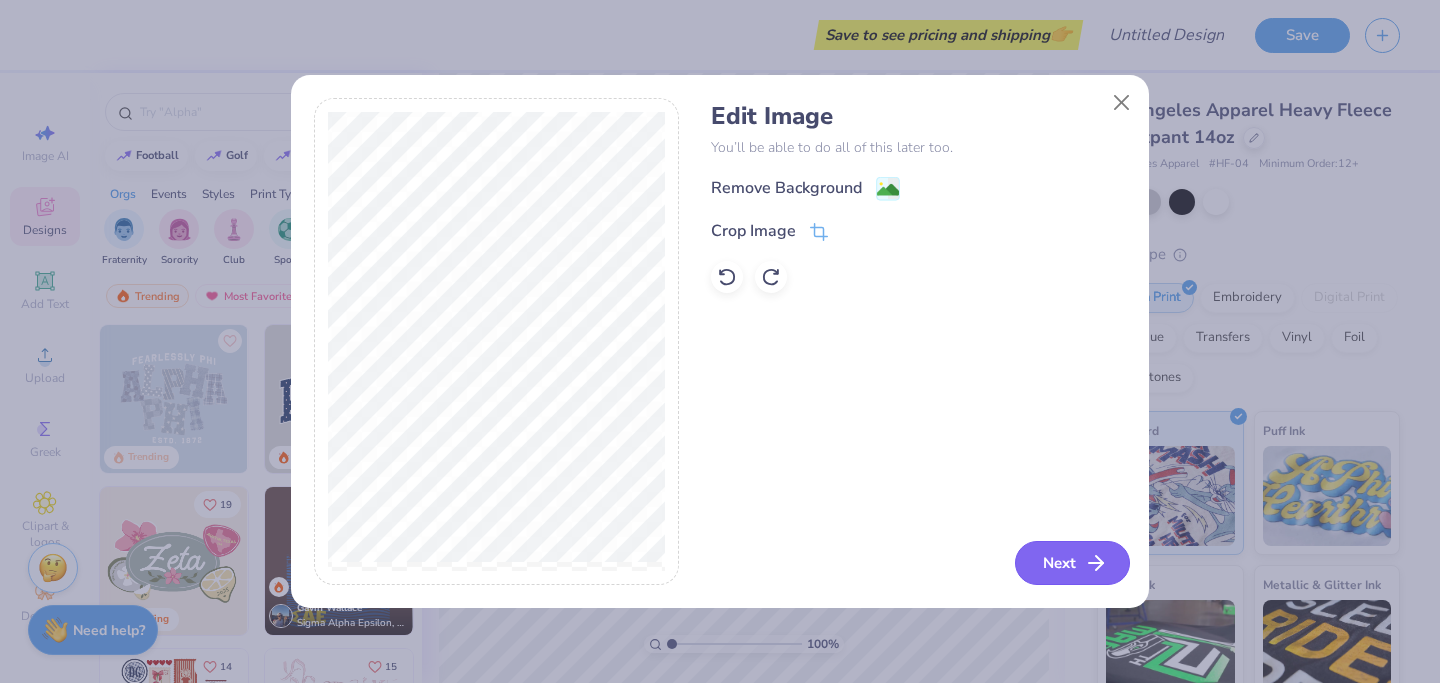 click on "Next" at bounding box center (1072, 563) 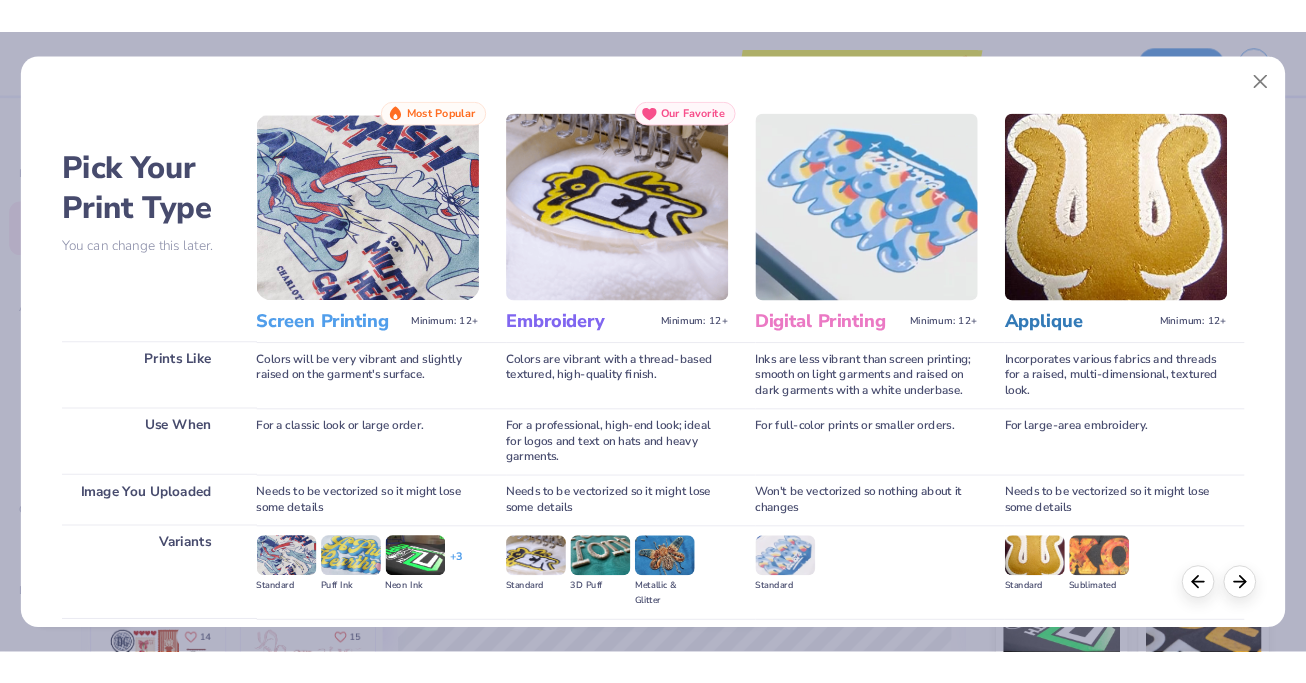 scroll, scrollTop: 214, scrollLeft: 0, axis: vertical 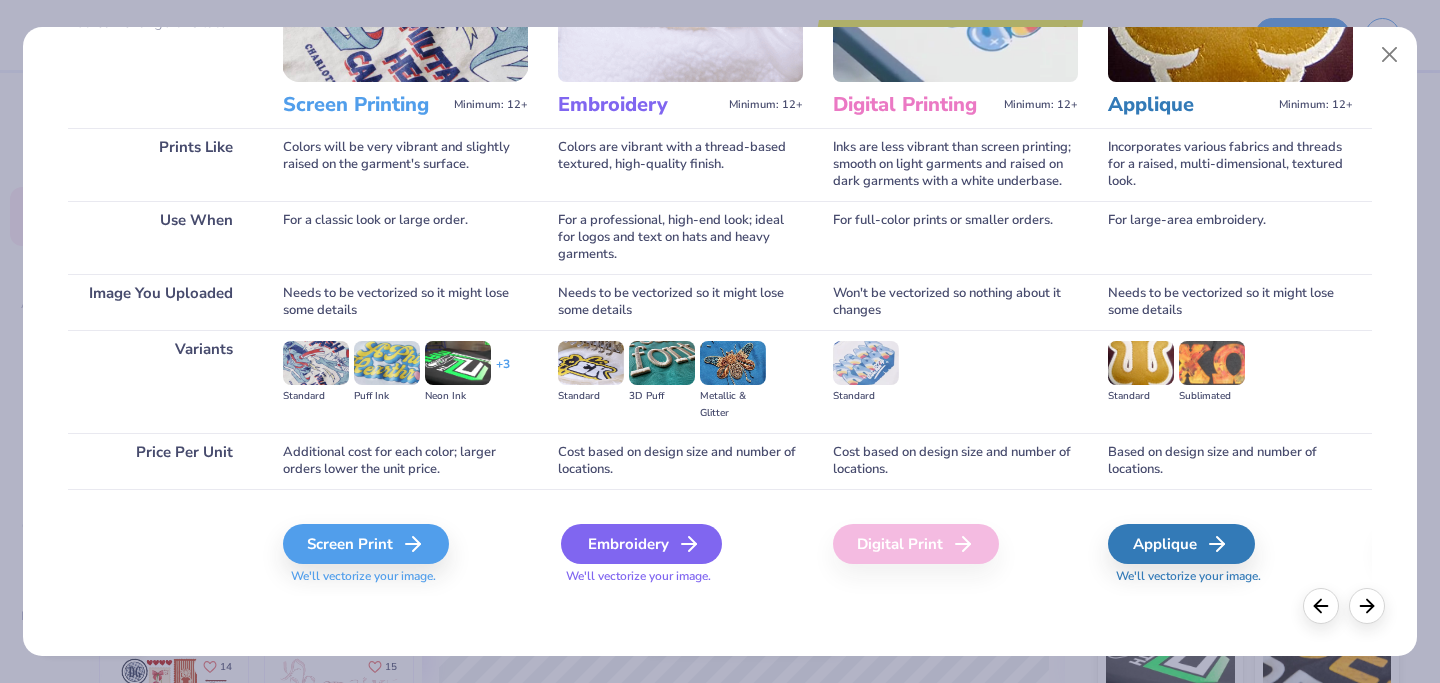 click on "Embroidery" at bounding box center [641, 544] 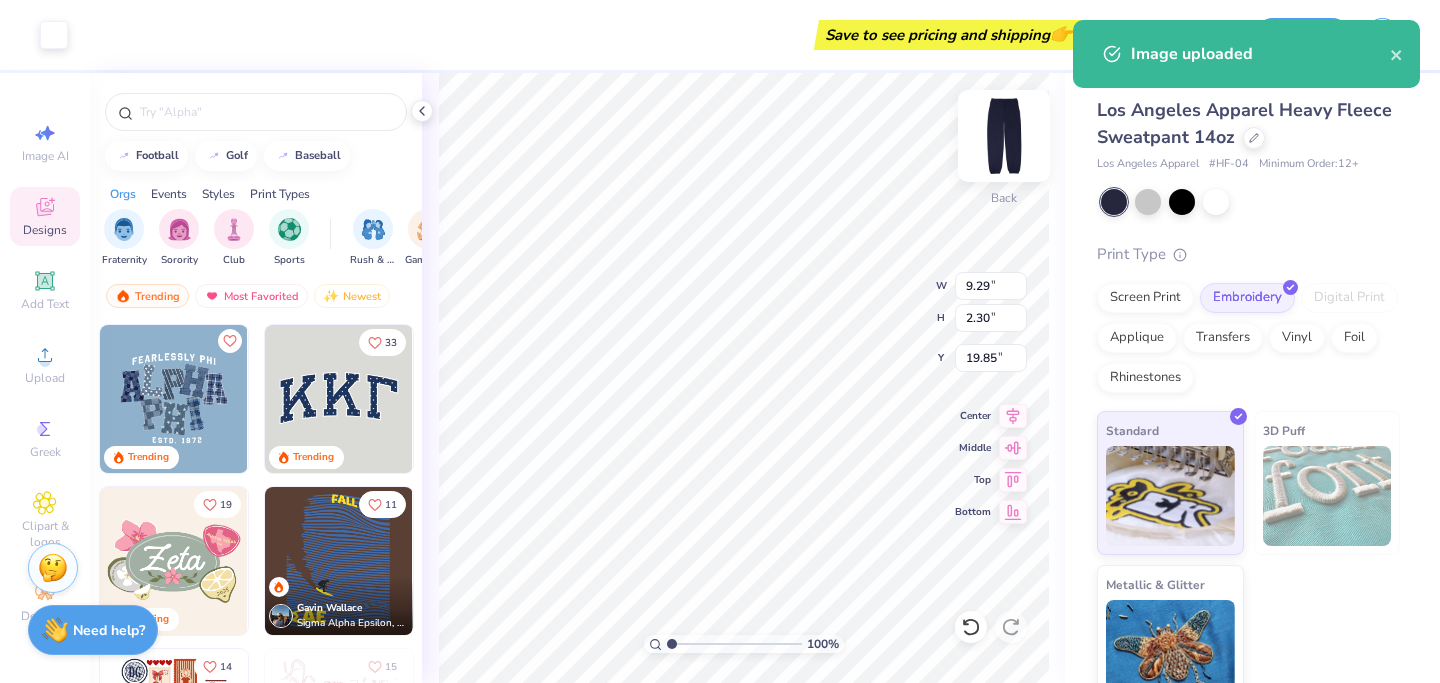 click at bounding box center (1004, 136) 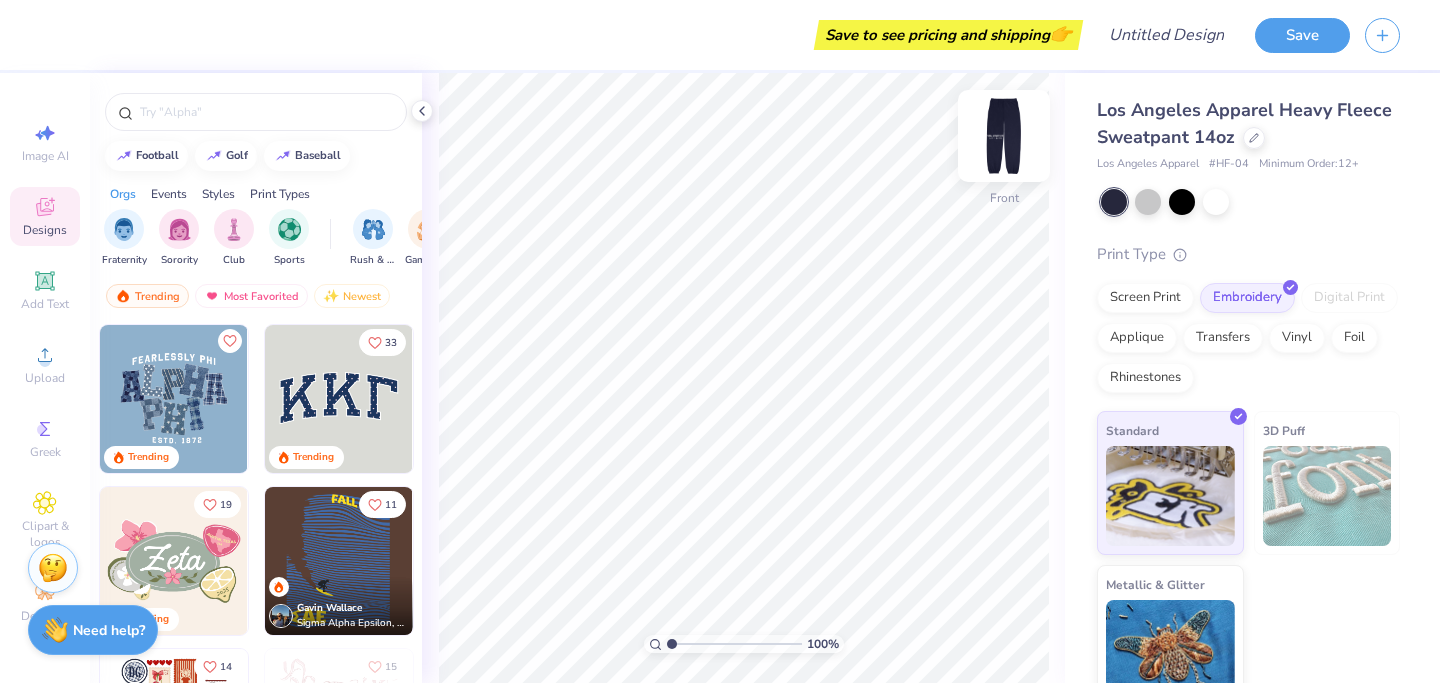 click at bounding box center [1004, 136] 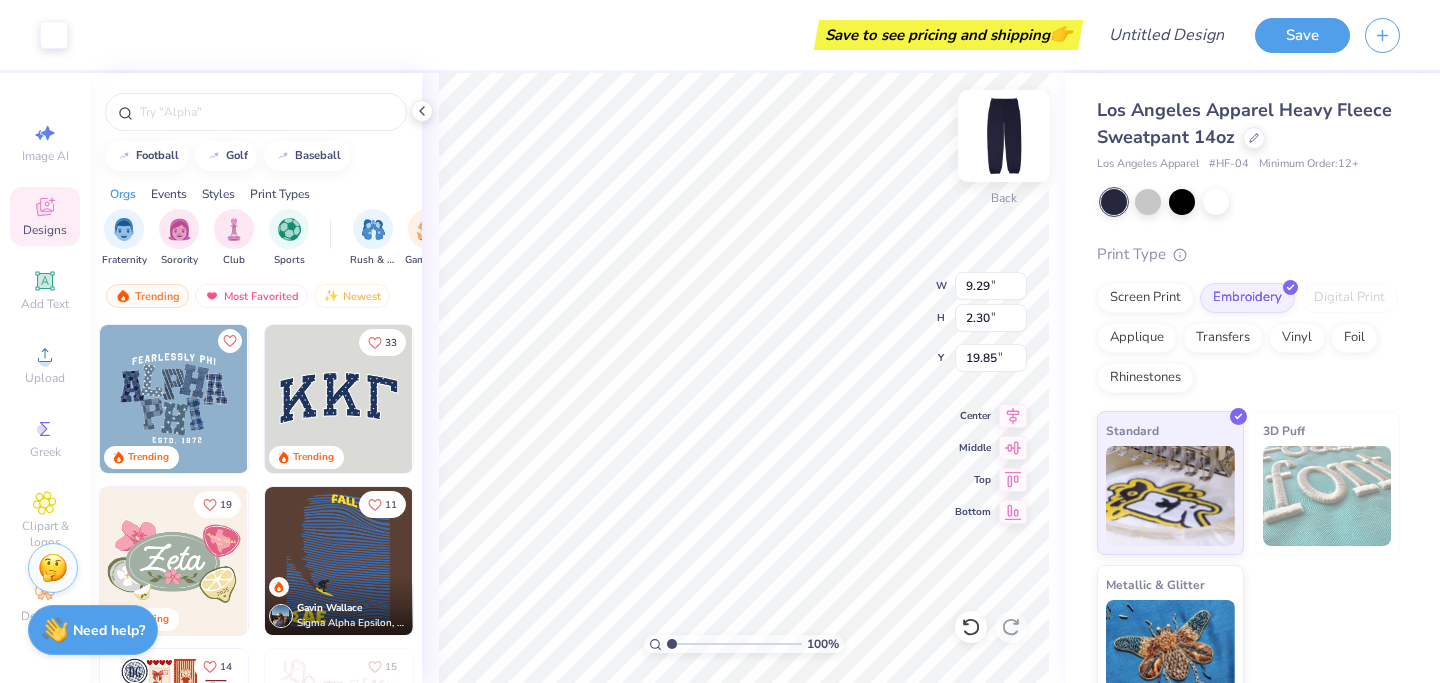 type on "6.37" 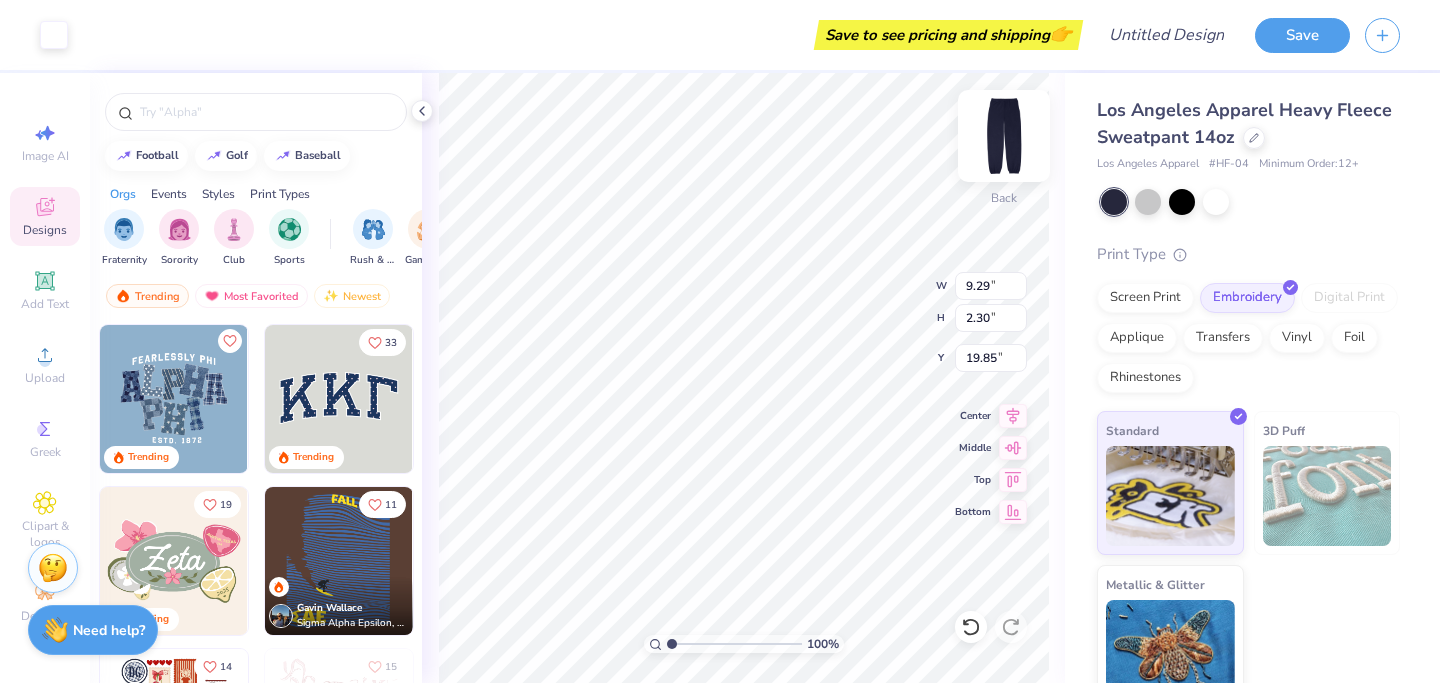 type on "1.58" 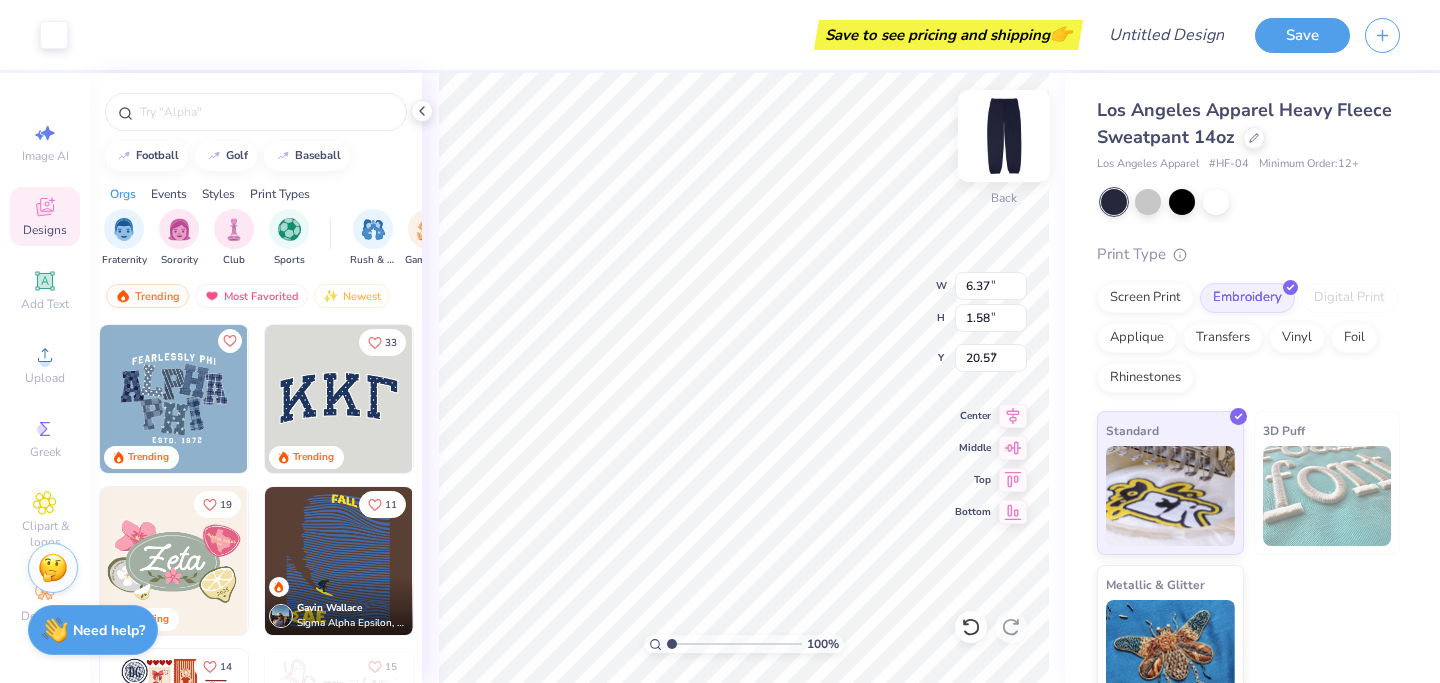 type on "4.09" 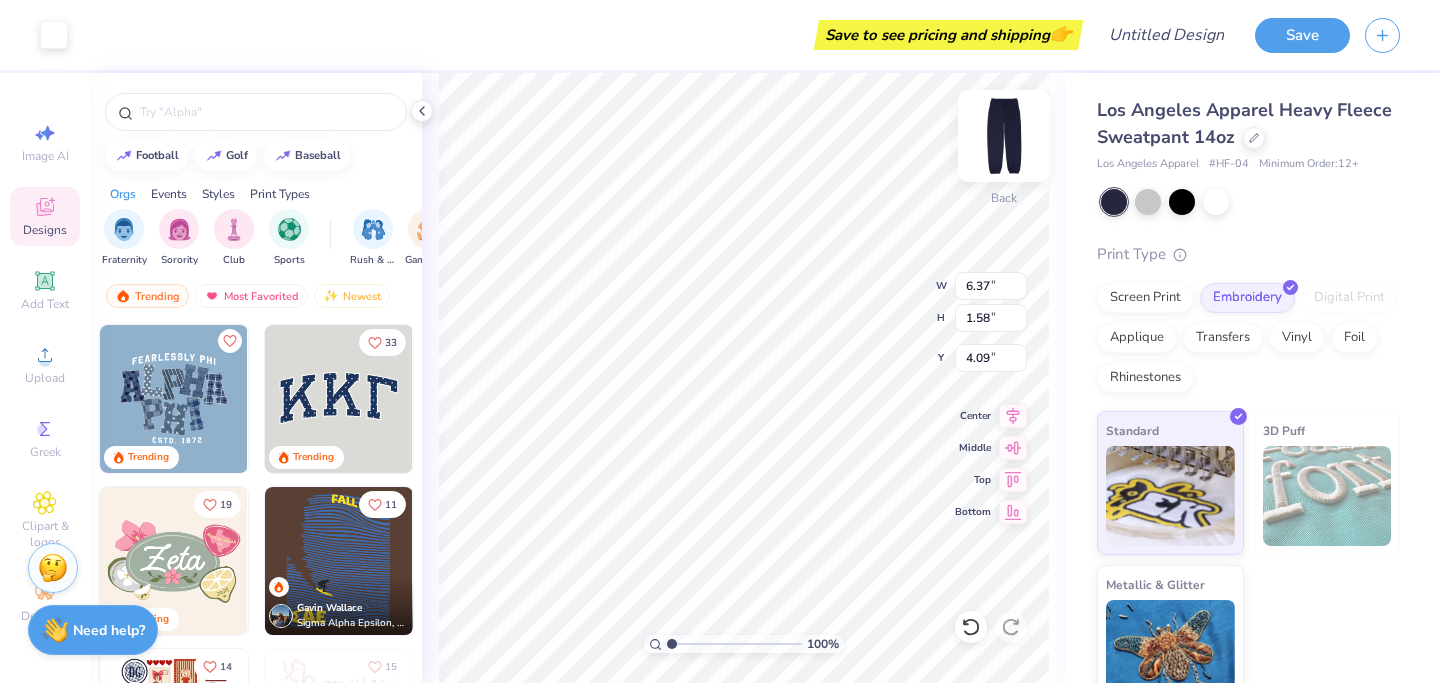 type on "5.10" 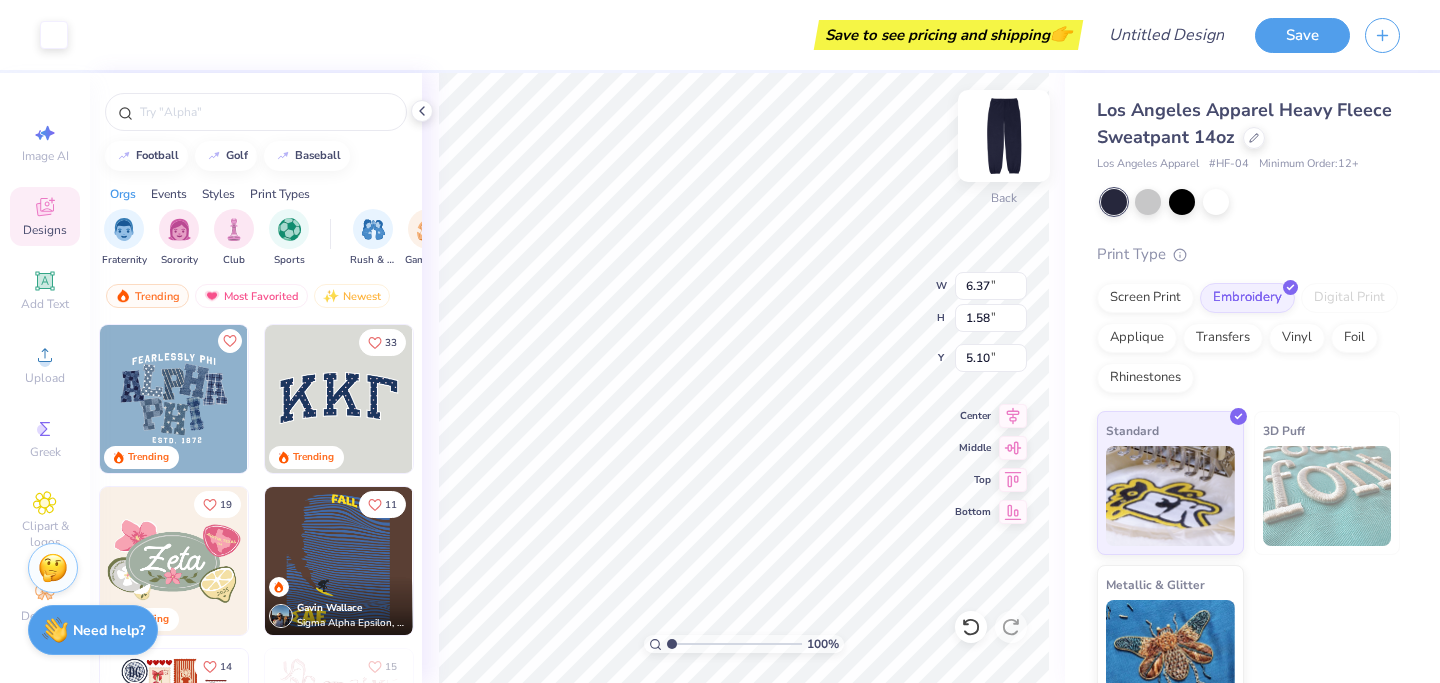 type on "7.61" 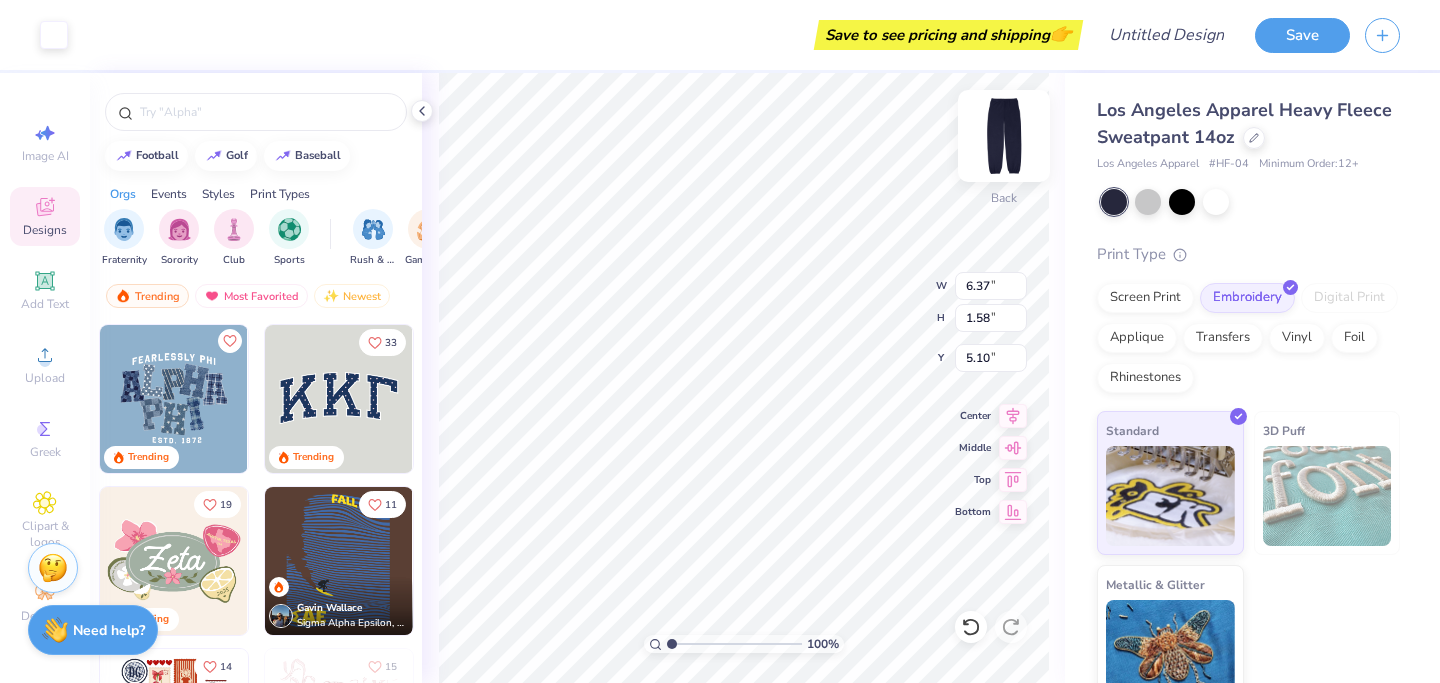 type on "1.88" 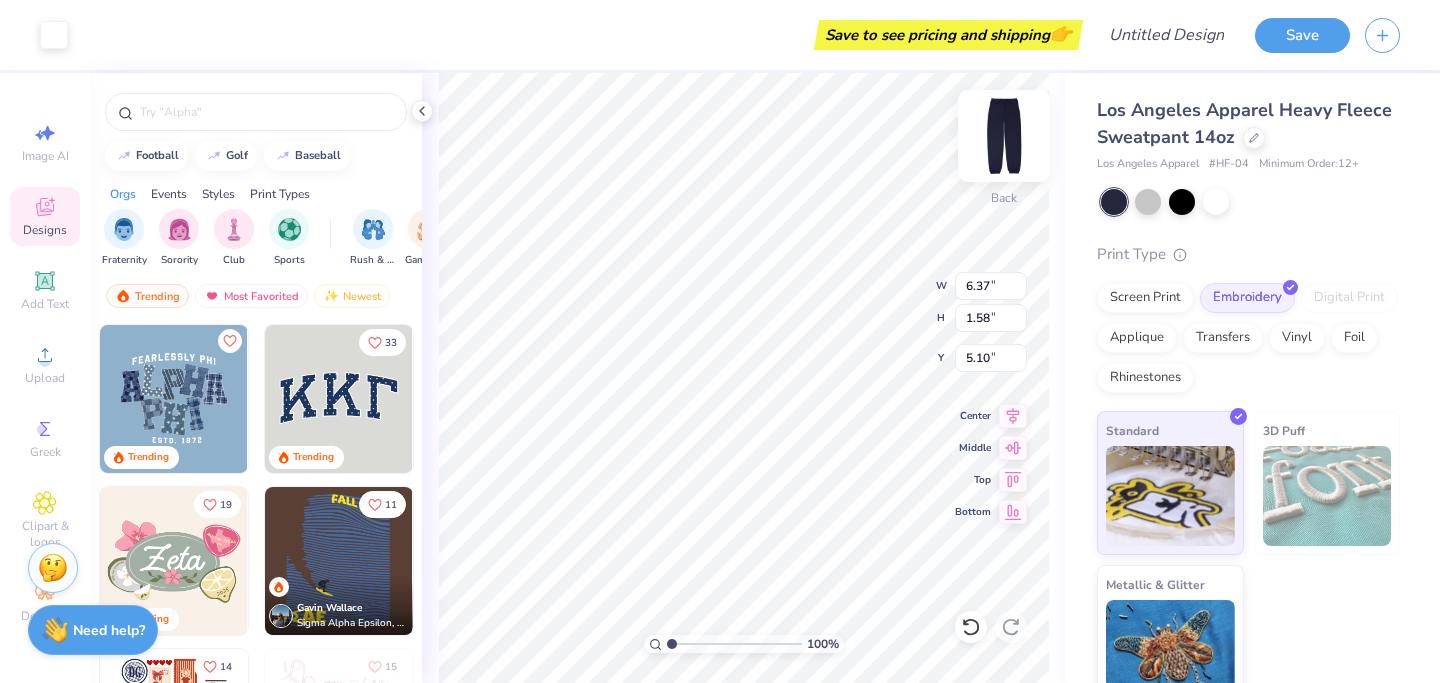 type on "4.79" 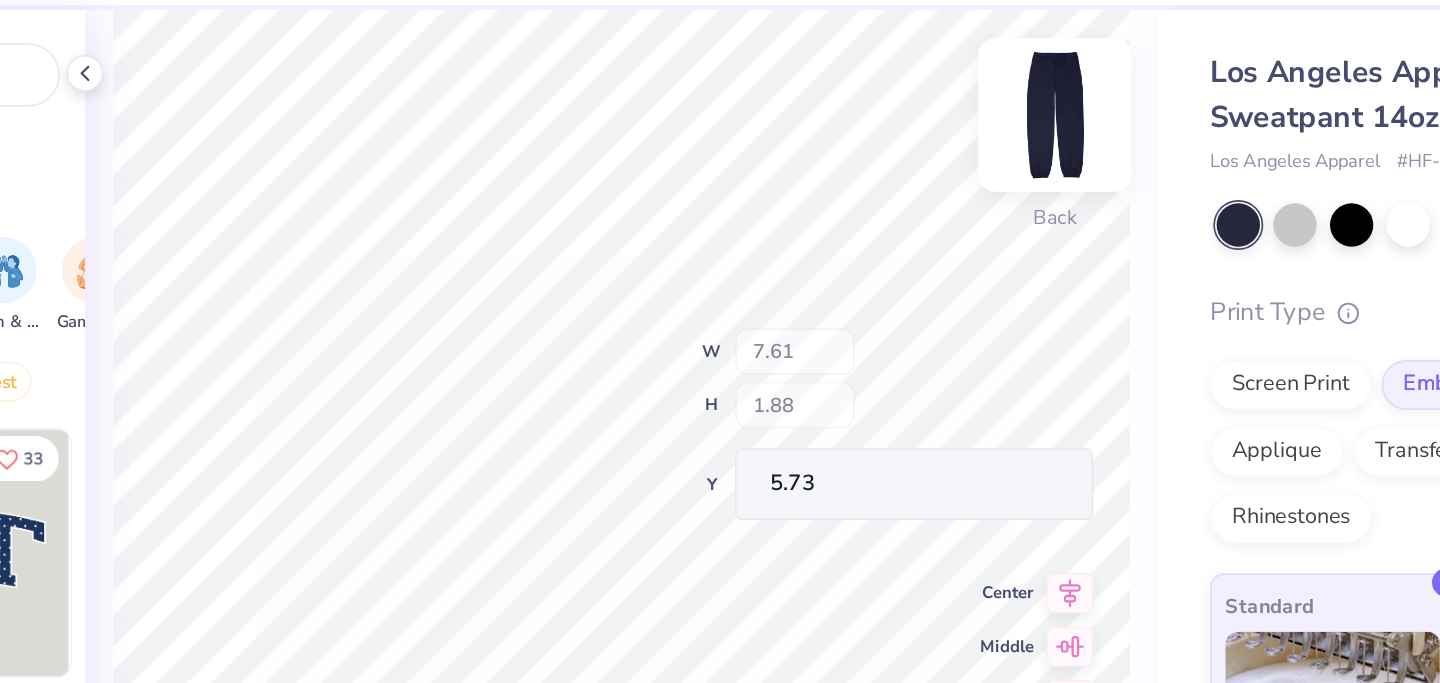 type on "5.73" 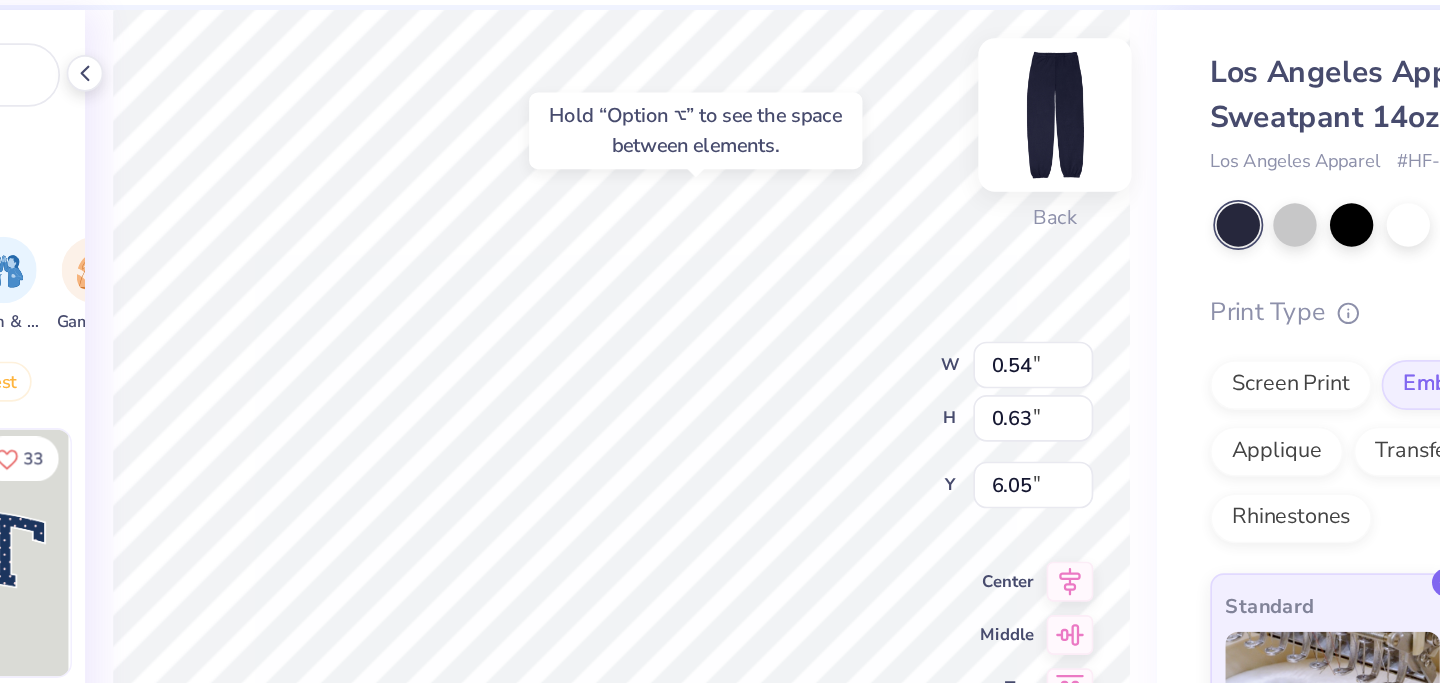 type on "6.05" 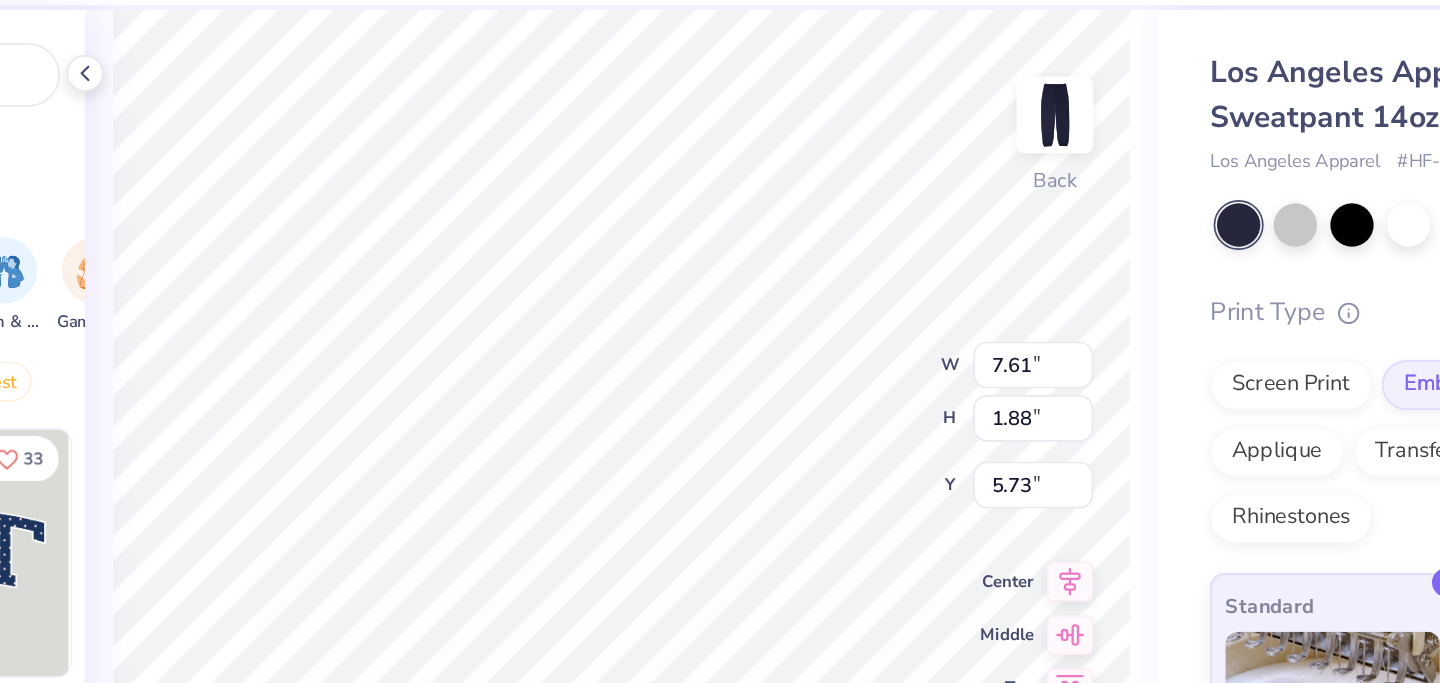 type on "5.78" 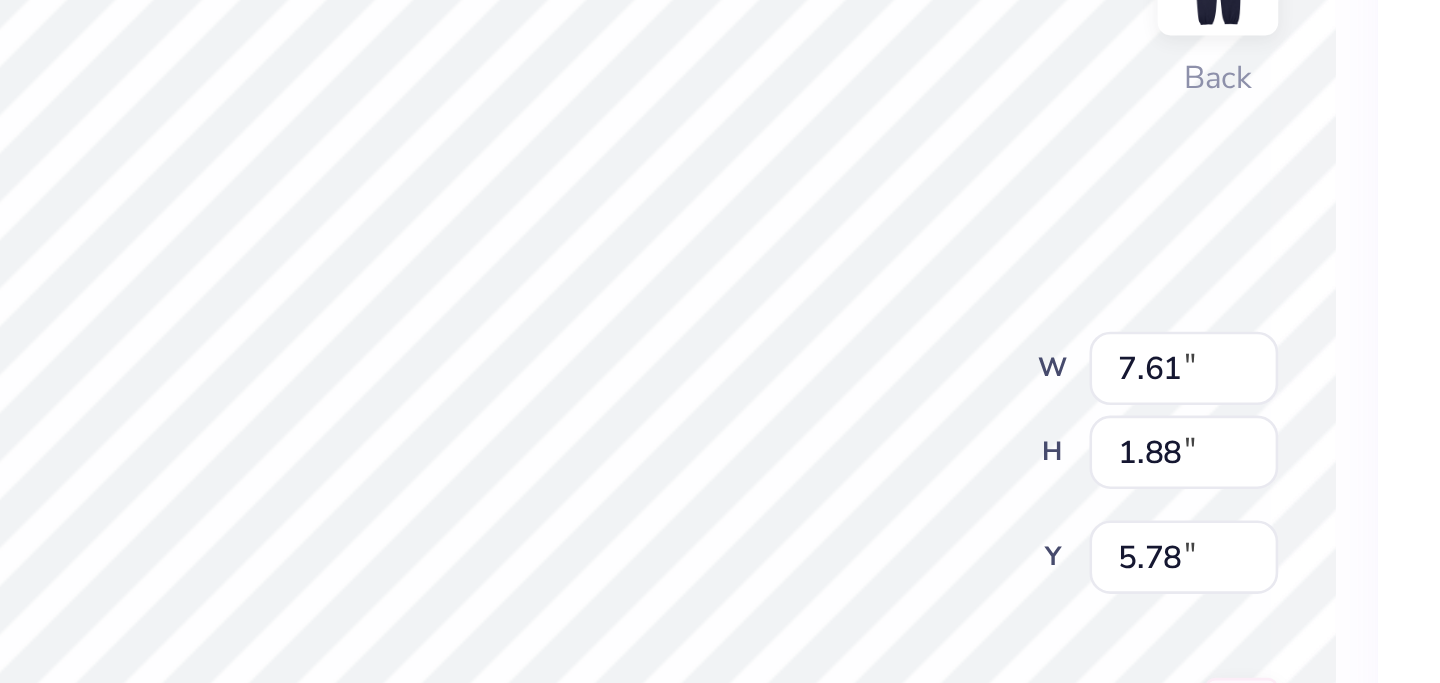 type on "5.96" 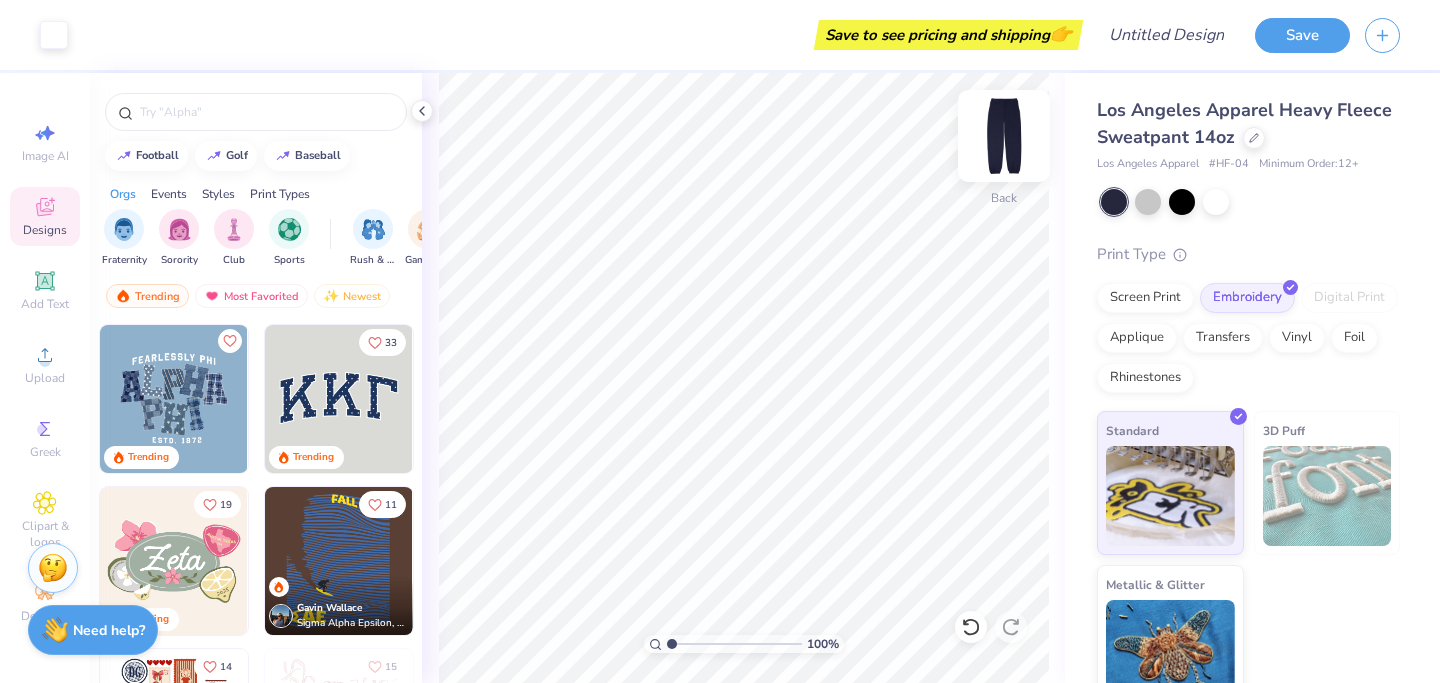 click at bounding box center [1004, 136] 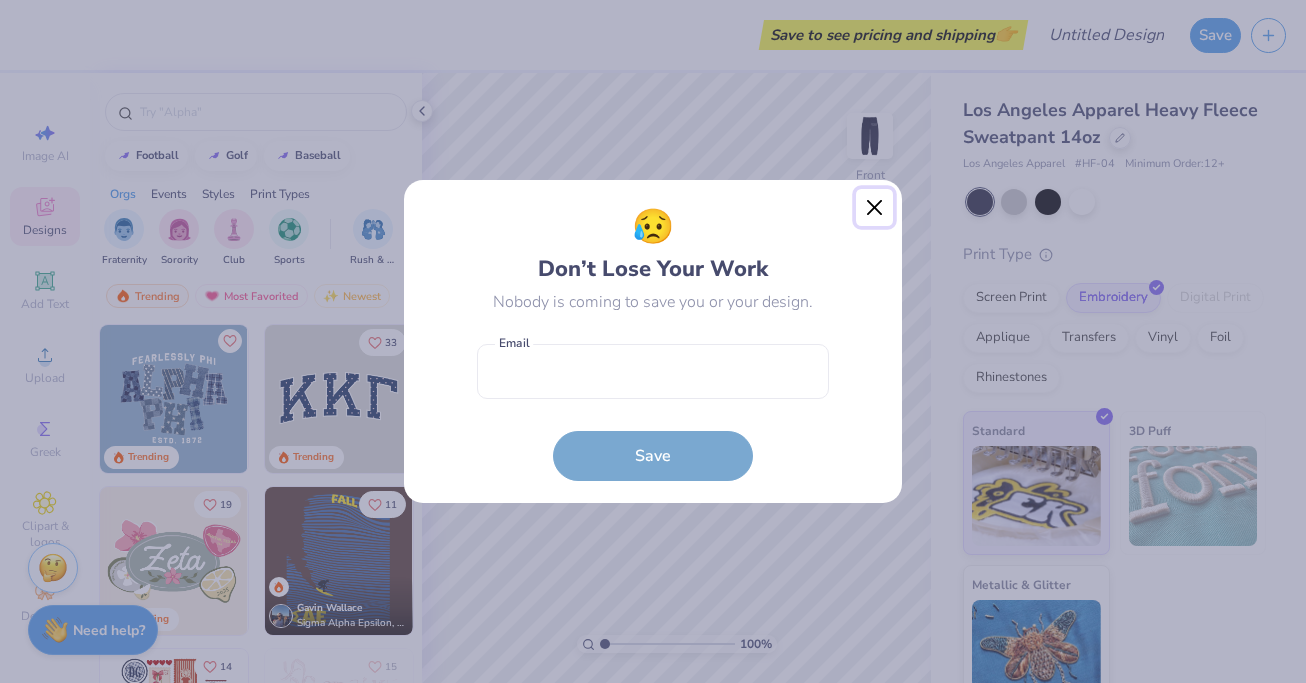 click at bounding box center [875, 208] 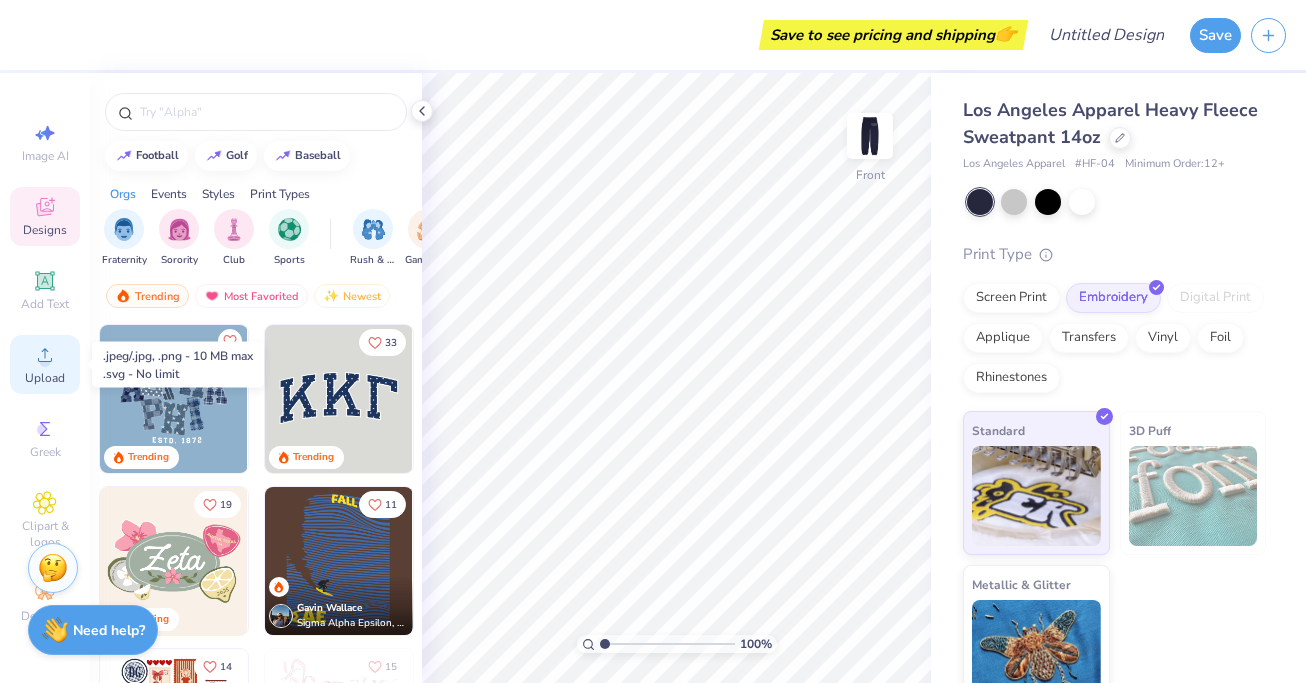 click on "Upload" at bounding box center (45, 364) 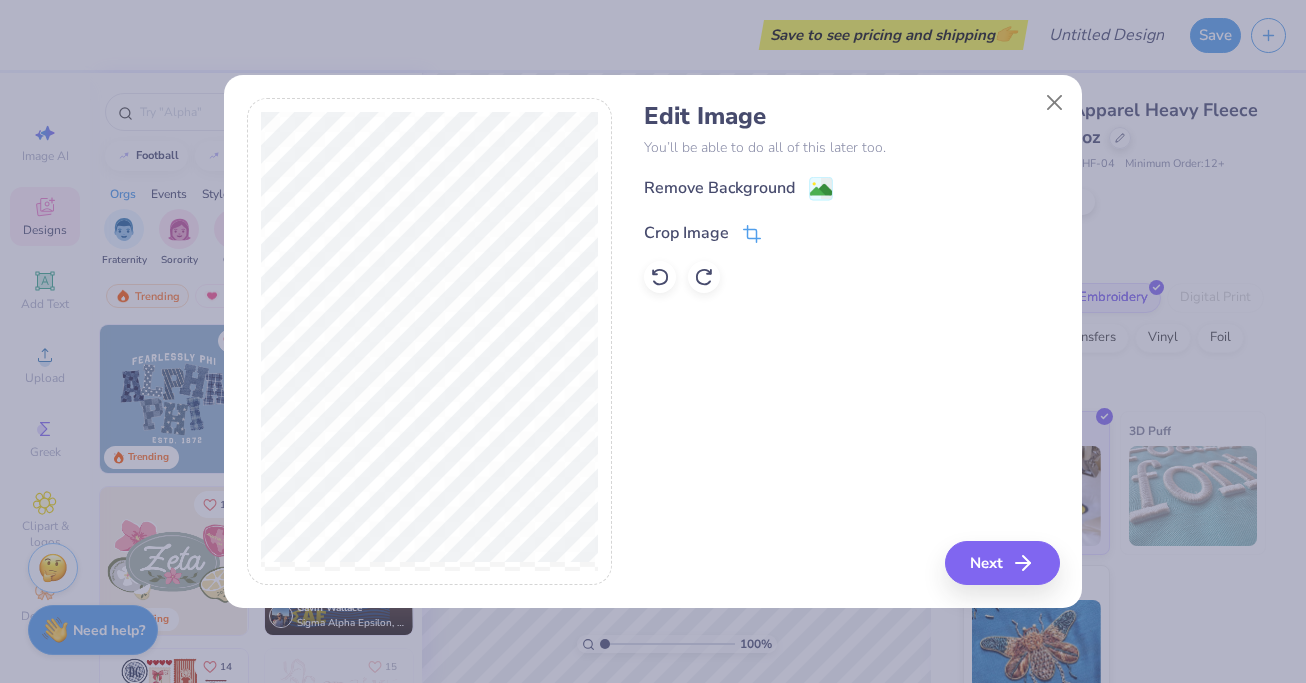 click on "Crop Image" at bounding box center [702, 233] 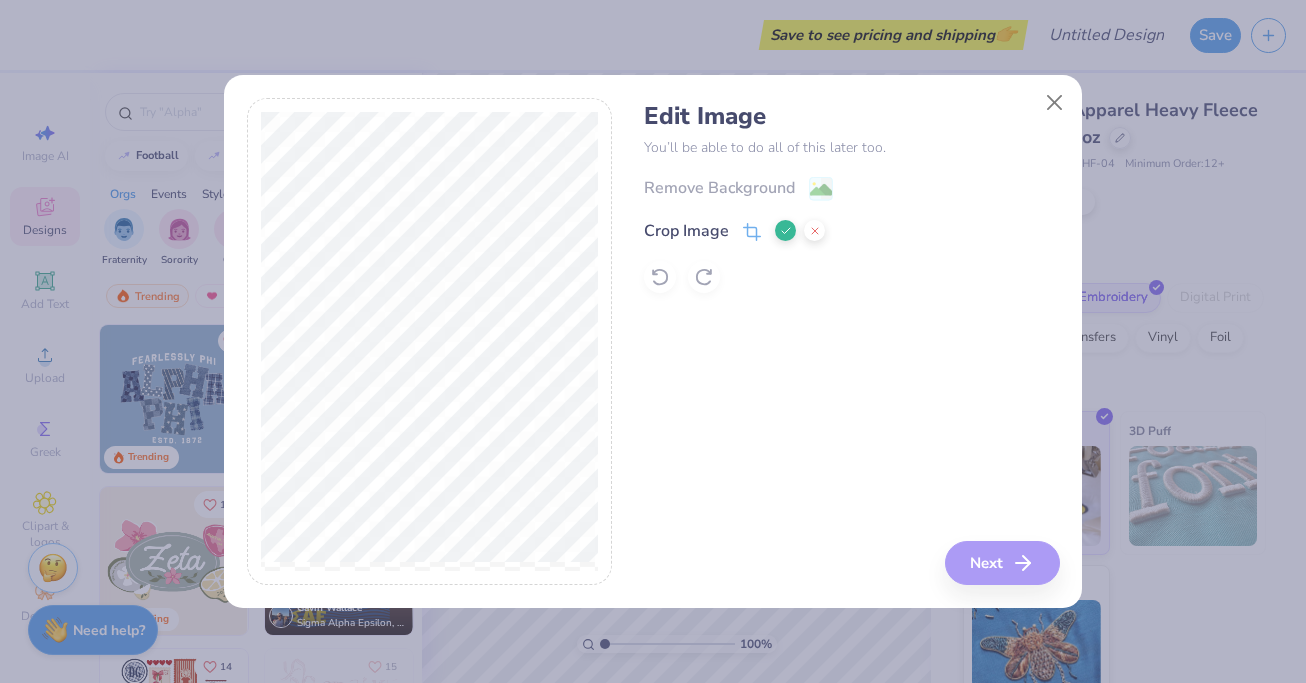 click on "Edit Image You’ll be able to do all of this later too. Remove Background Crop Image Next" at bounding box center [851, 342] 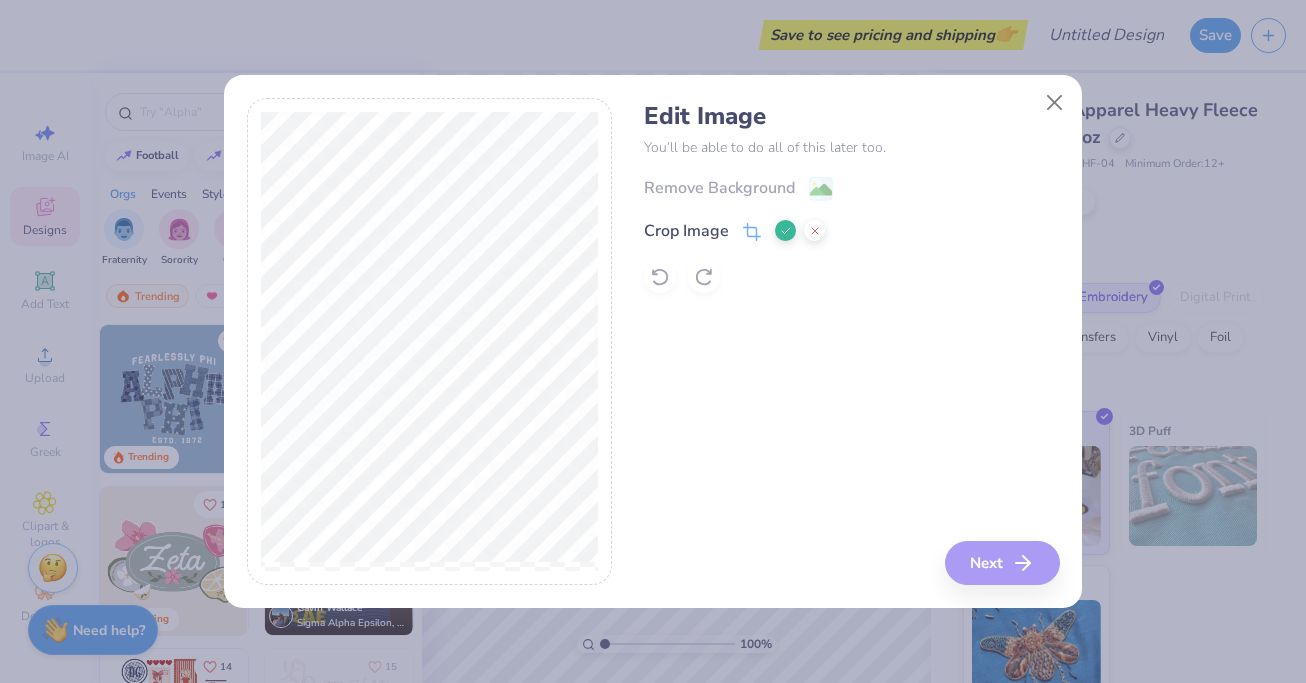 click 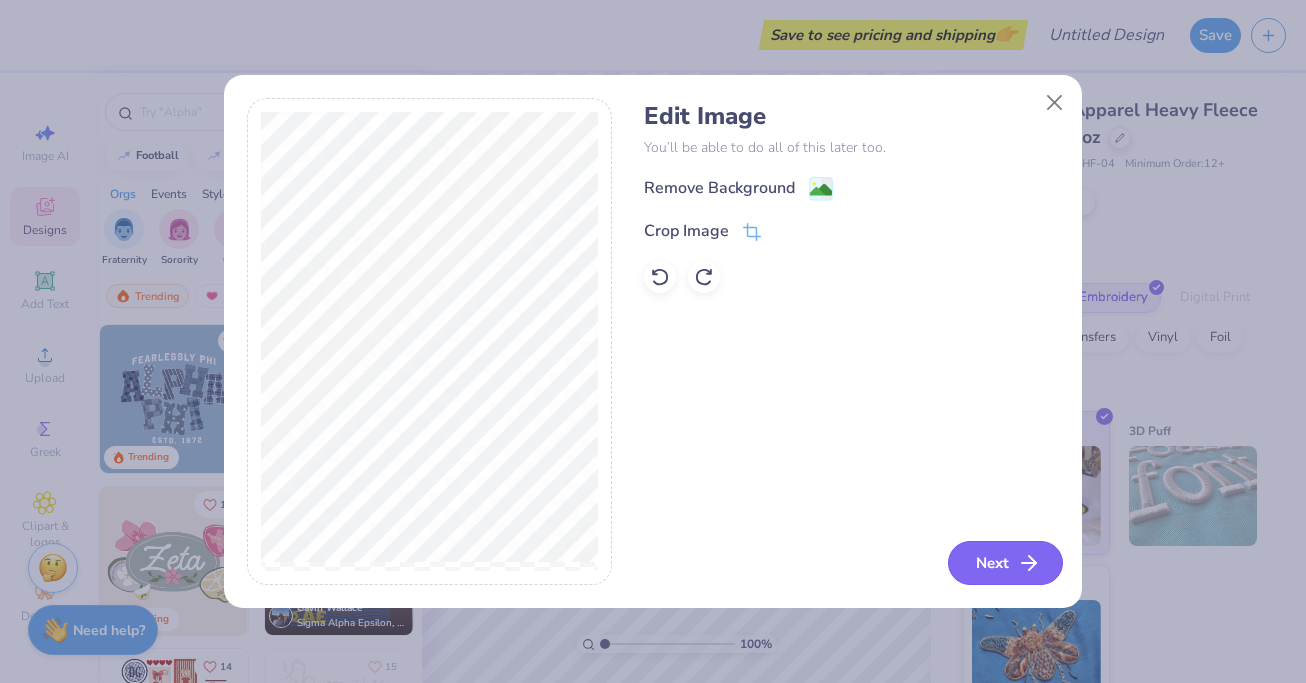 click 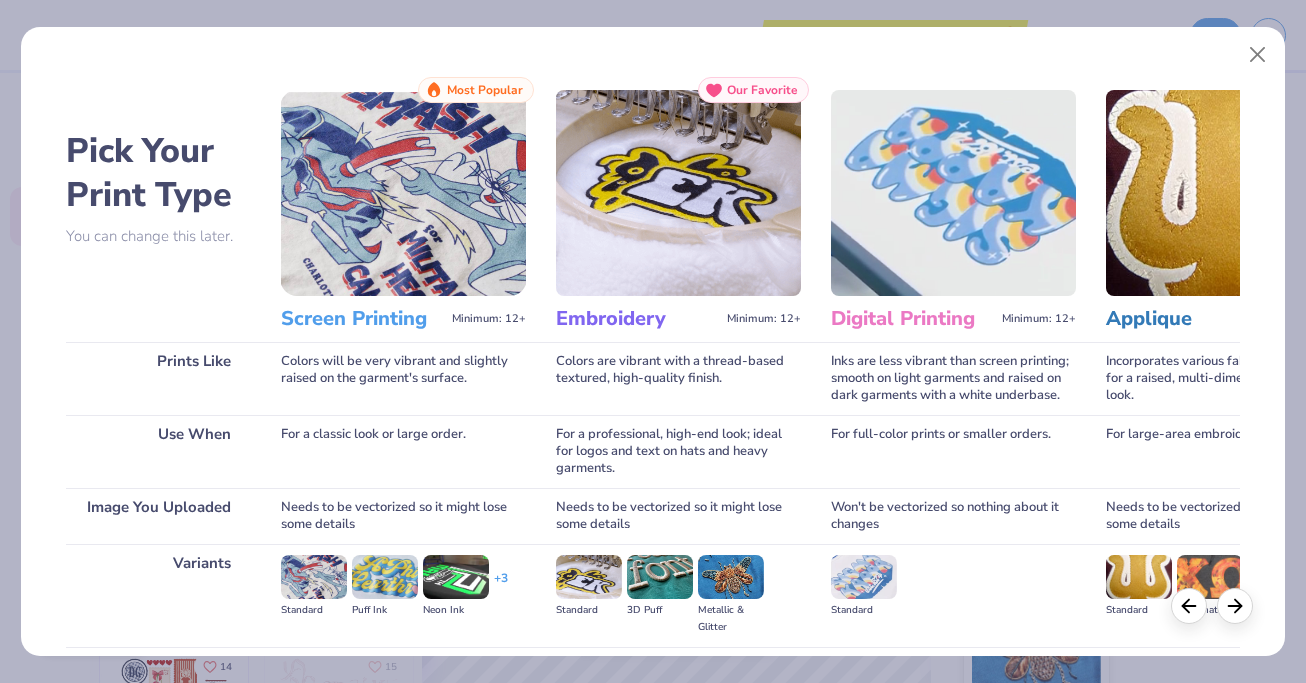 scroll, scrollTop: 214, scrollLeft: 0, axis: vertical 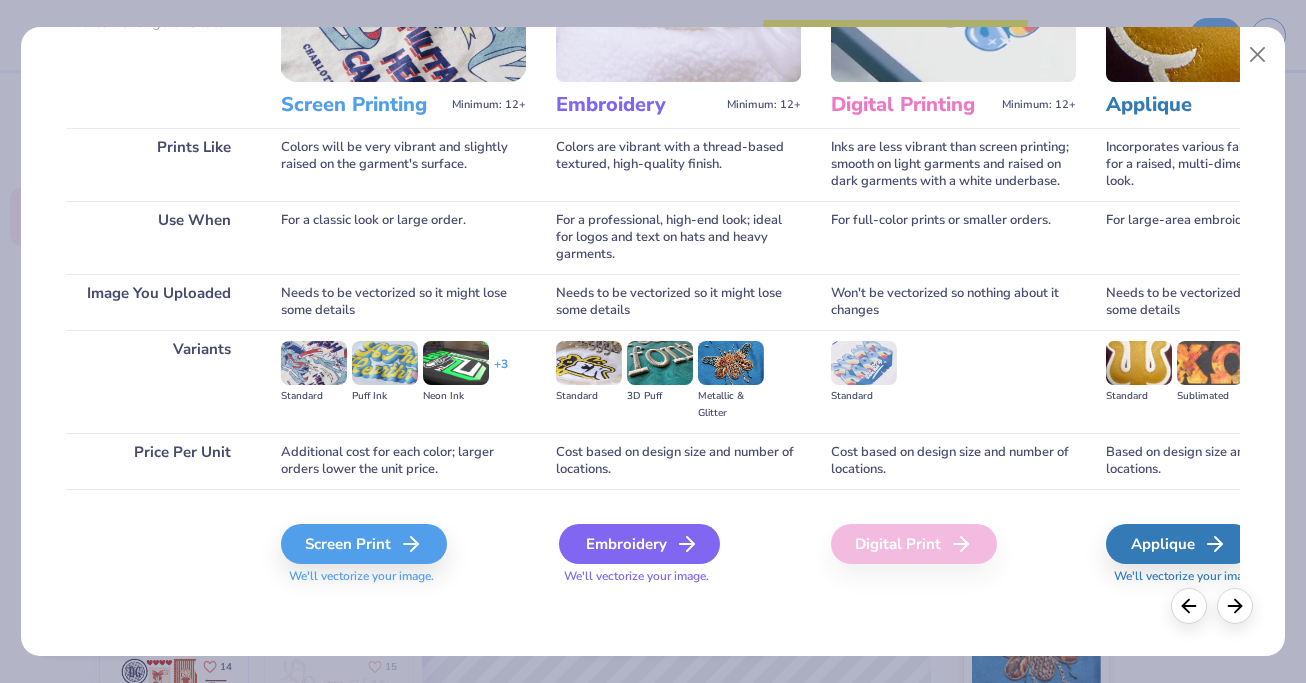 click on "Embroidery" at bounding box center [639, 544] 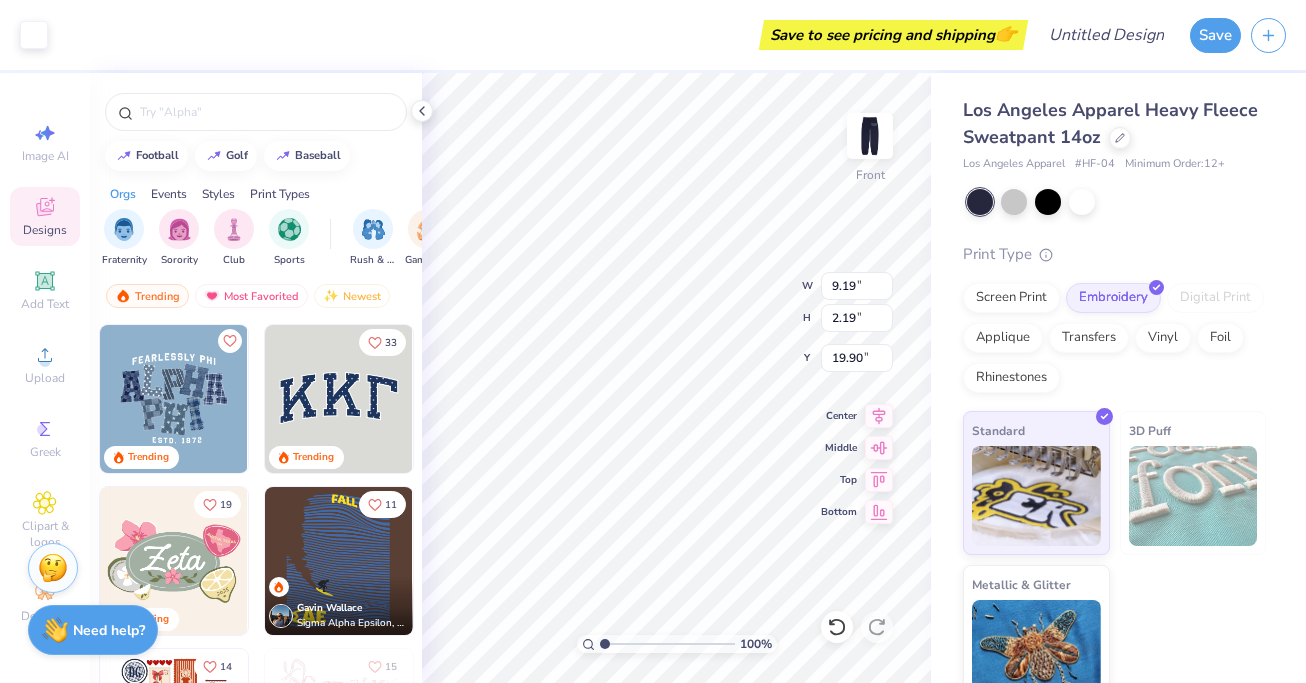type on "4.36" 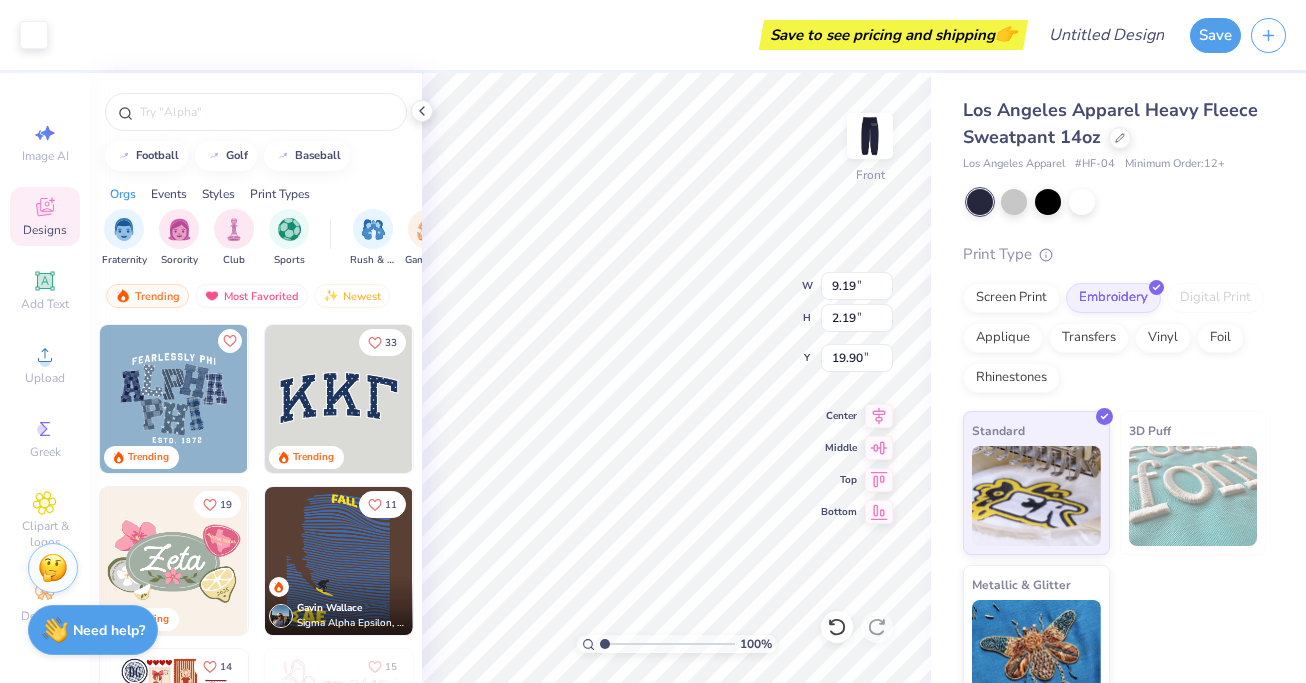 type on "1.04" 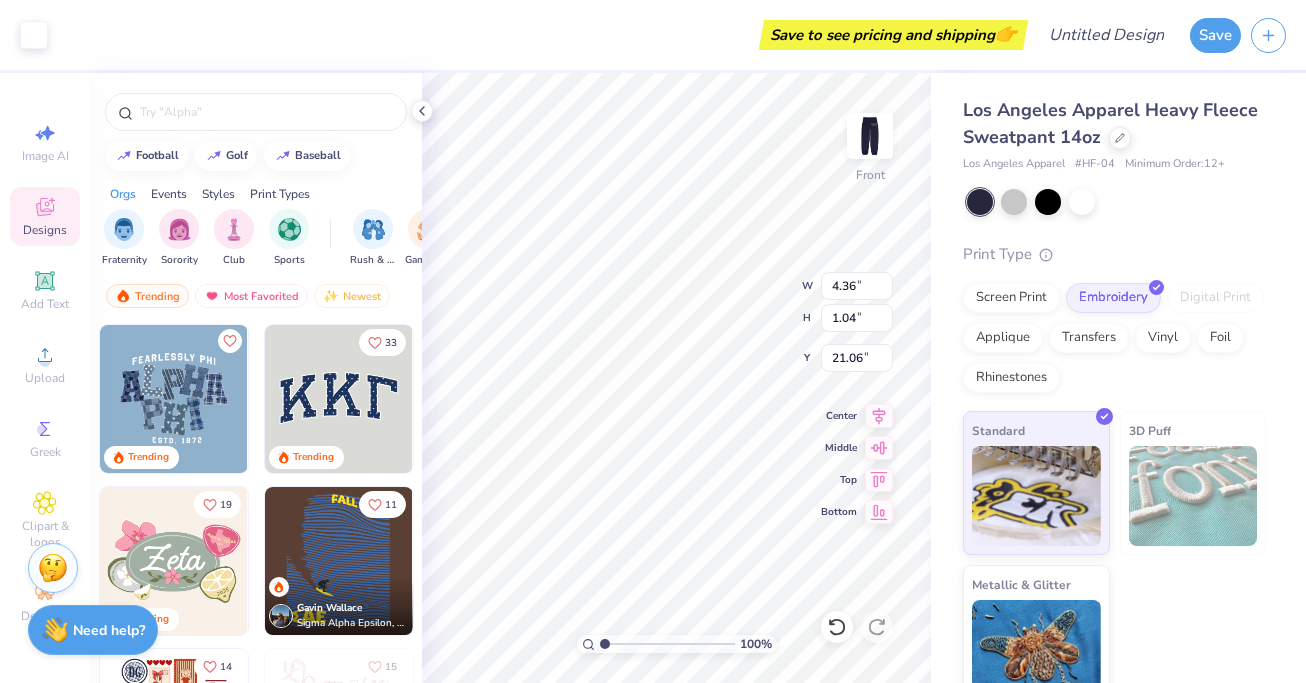 type on "39.33" 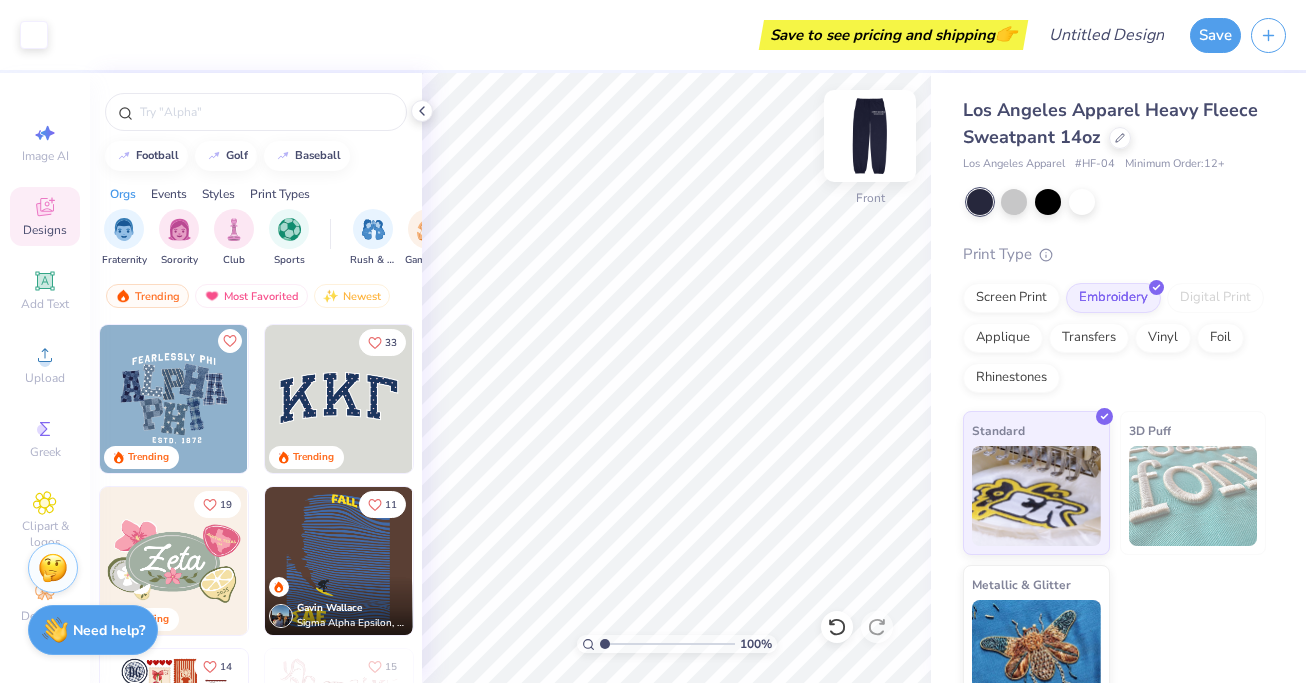 click at bounding box center (870, 136) 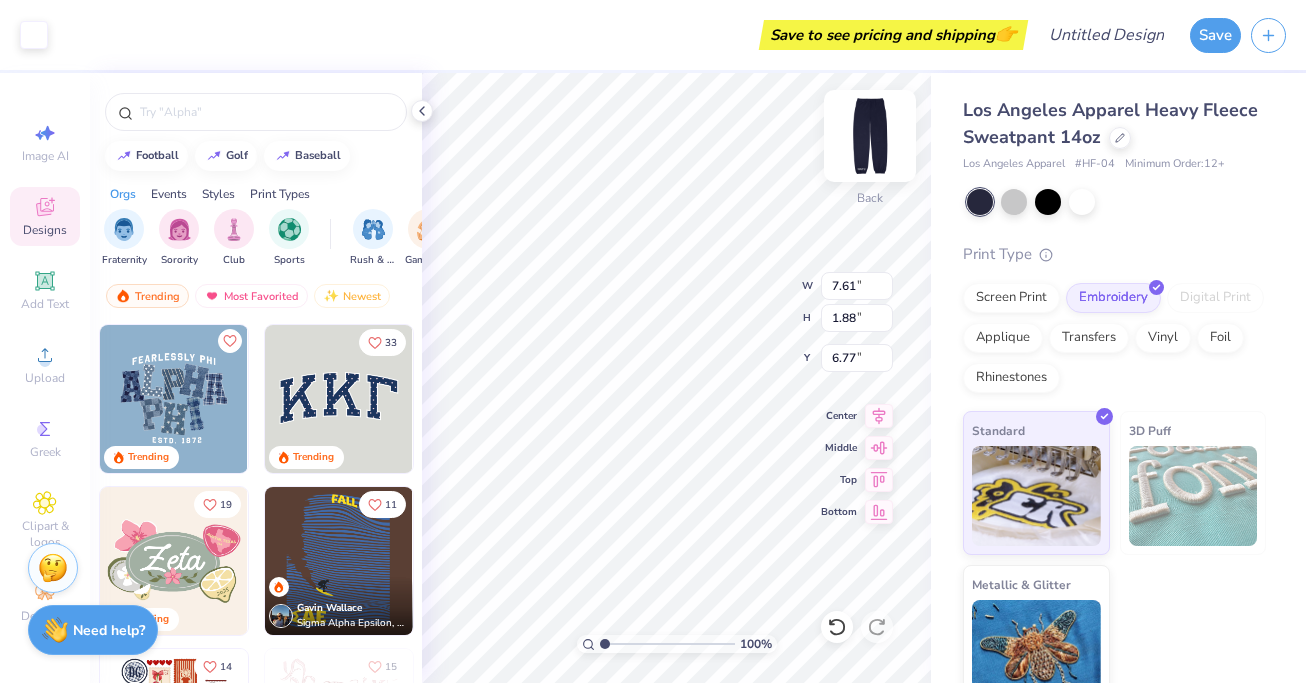 type on "6.77" 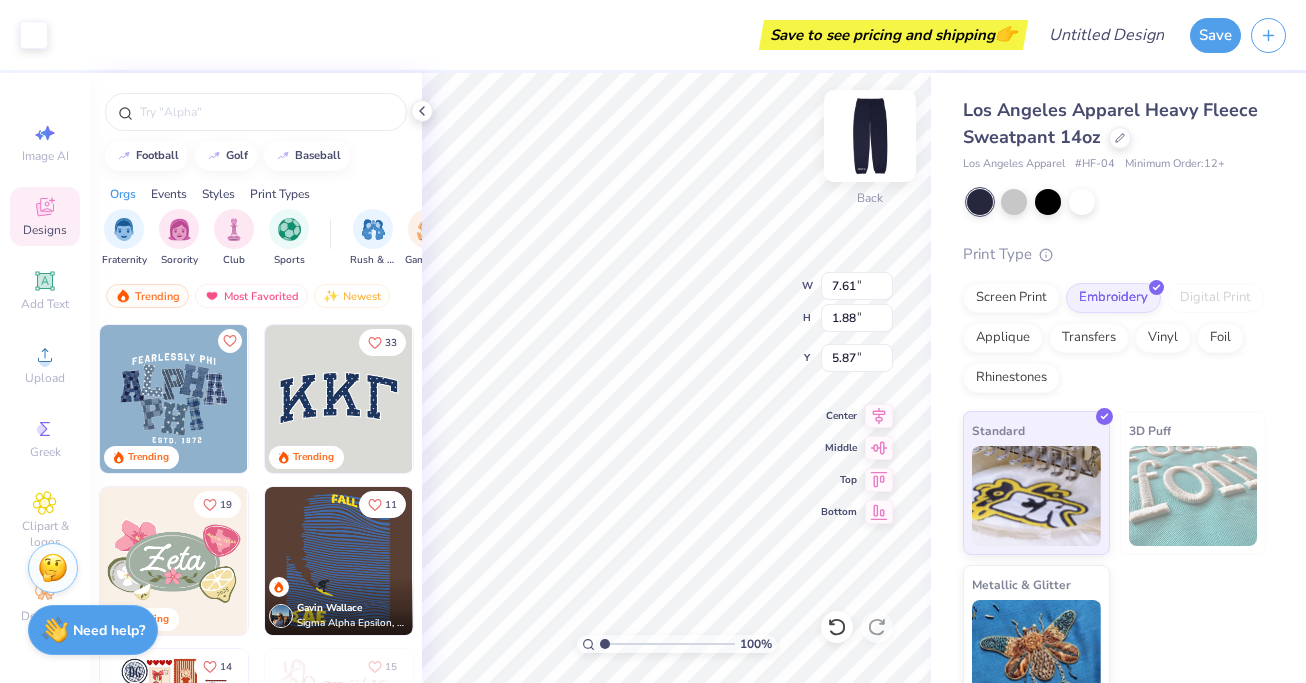 type on "4.43" 